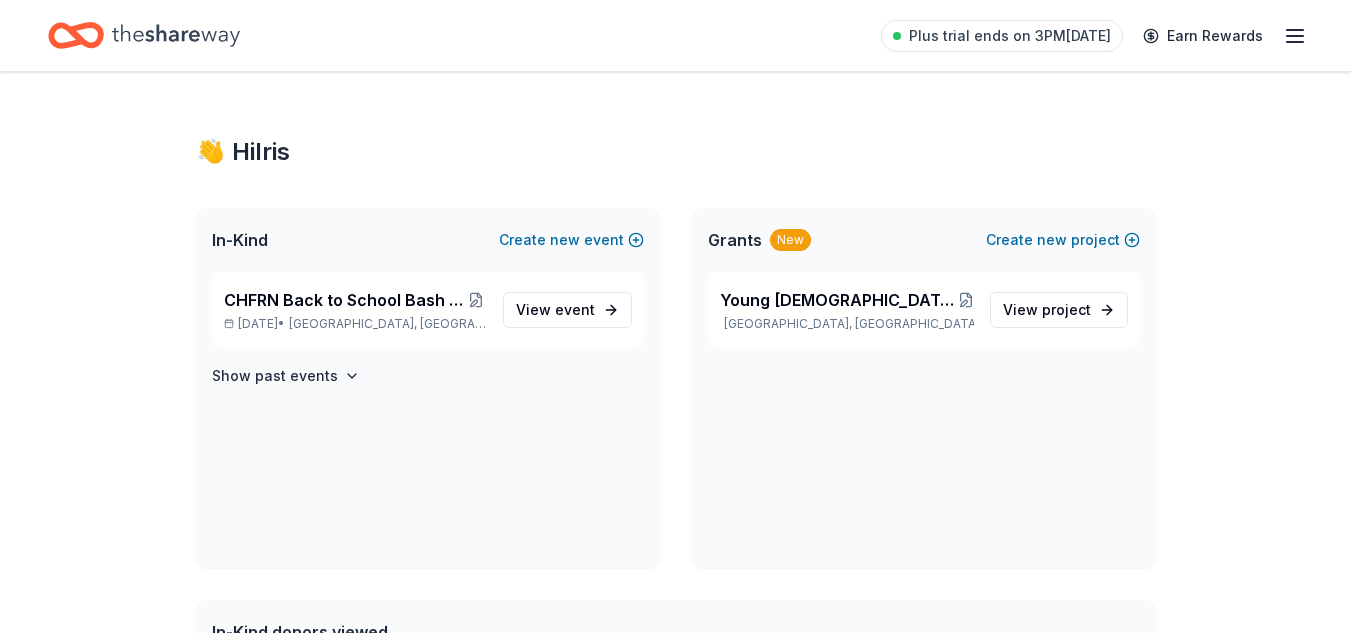 scroll, scrollTop: 0, scrollLeft: 0, axis: both 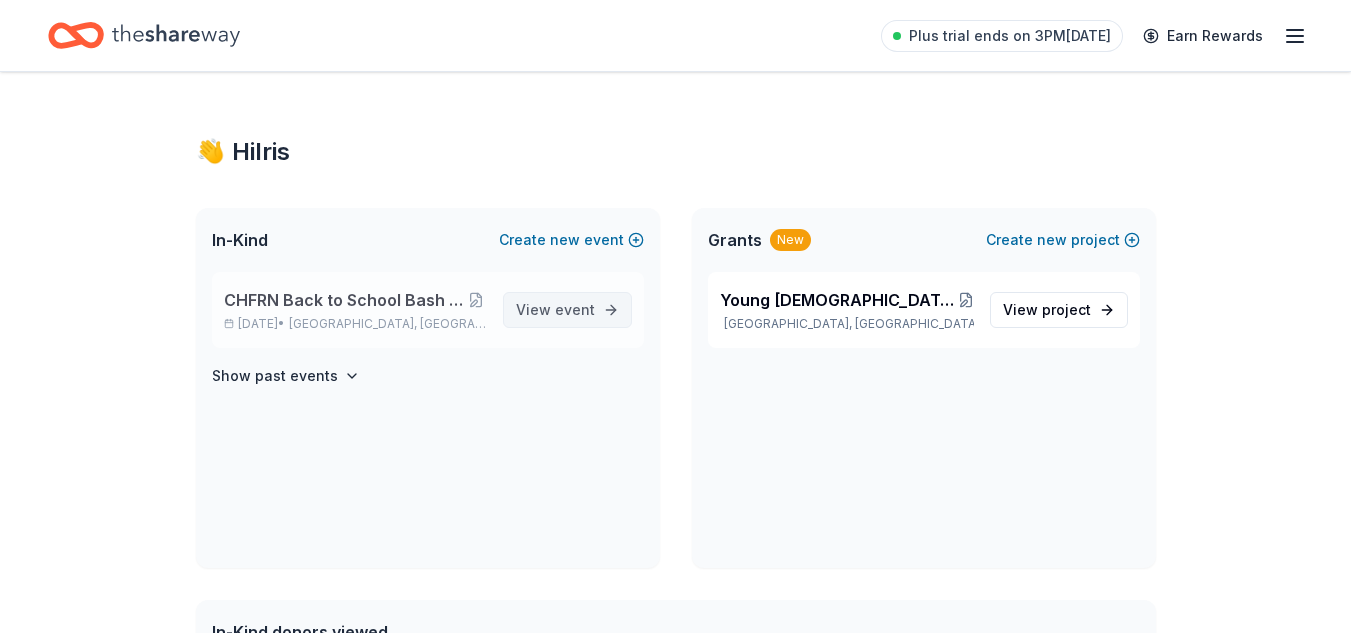click on "View   event" at bounding box center (567, 310) 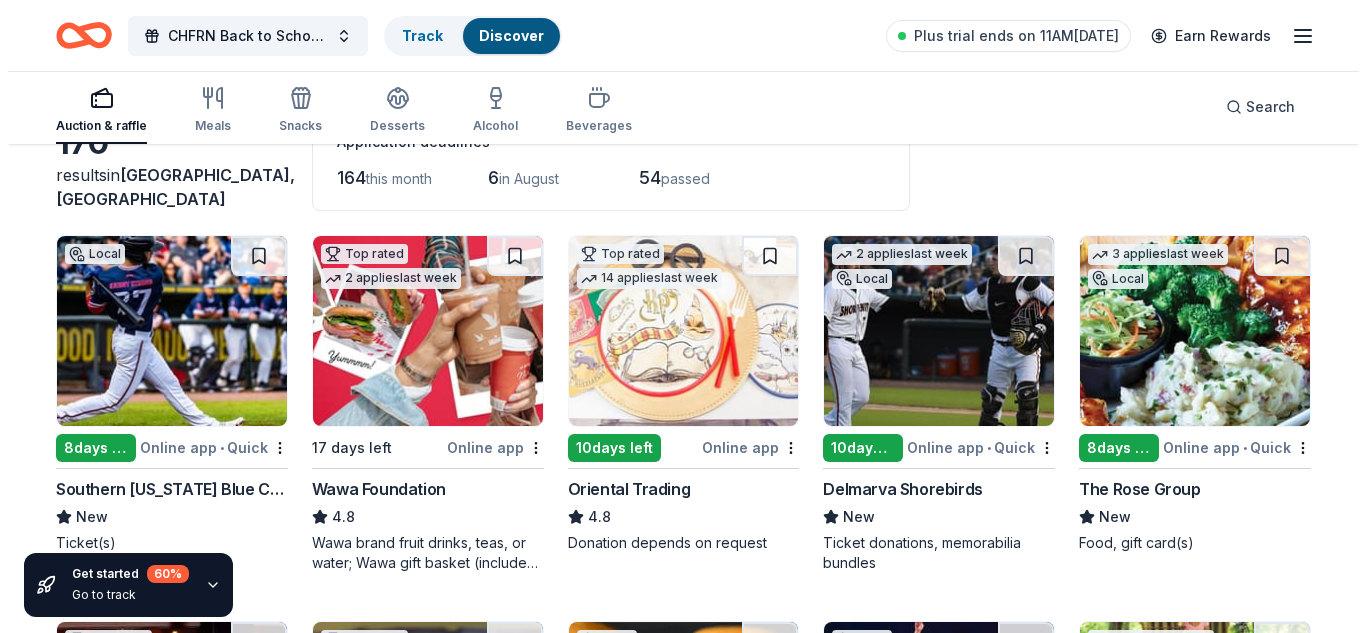 scroll, scrollTop: 187, scrollLeft: 0, axis: vertical 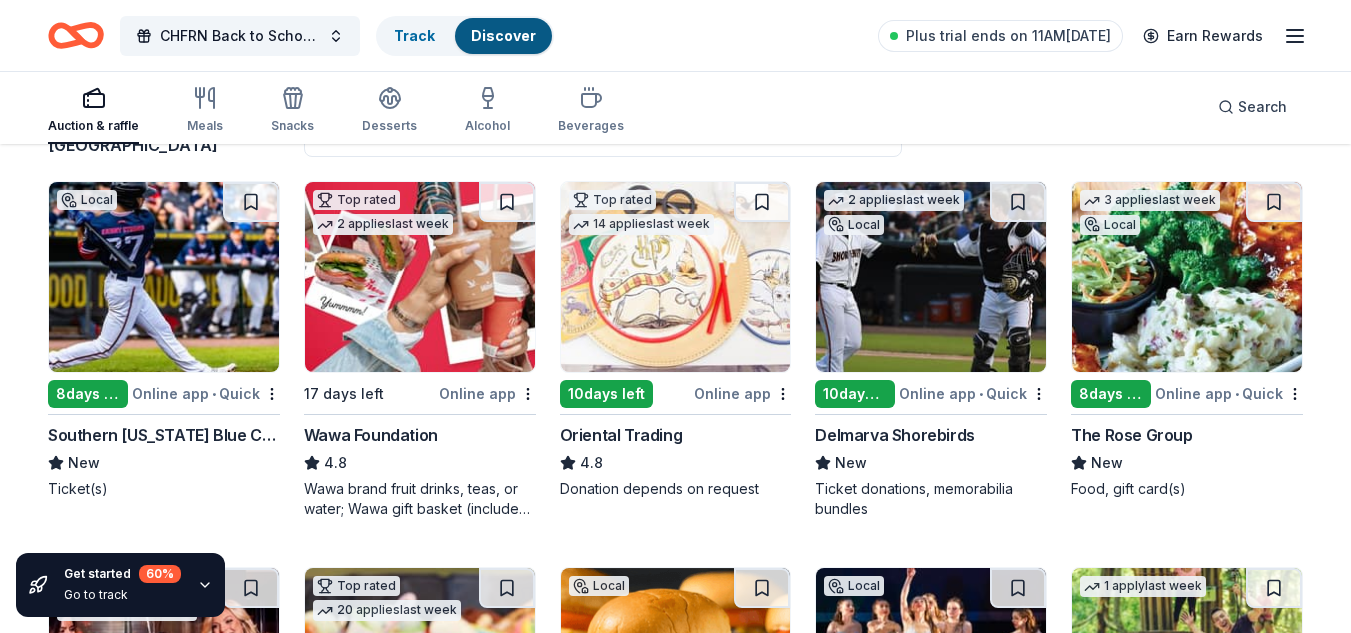 click at bounding box center [164, 277] 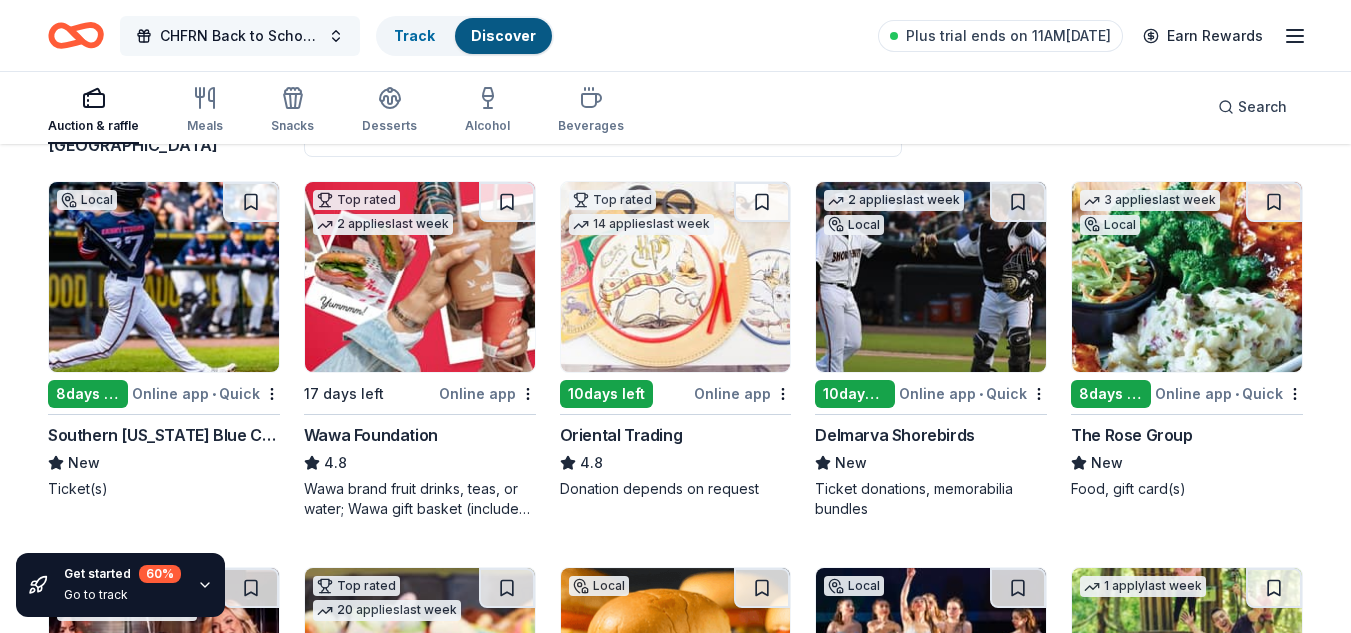 click on "CHFRN Back to School Bash Fundraiser/School Supply Drive" at bounding box center [240, 36] 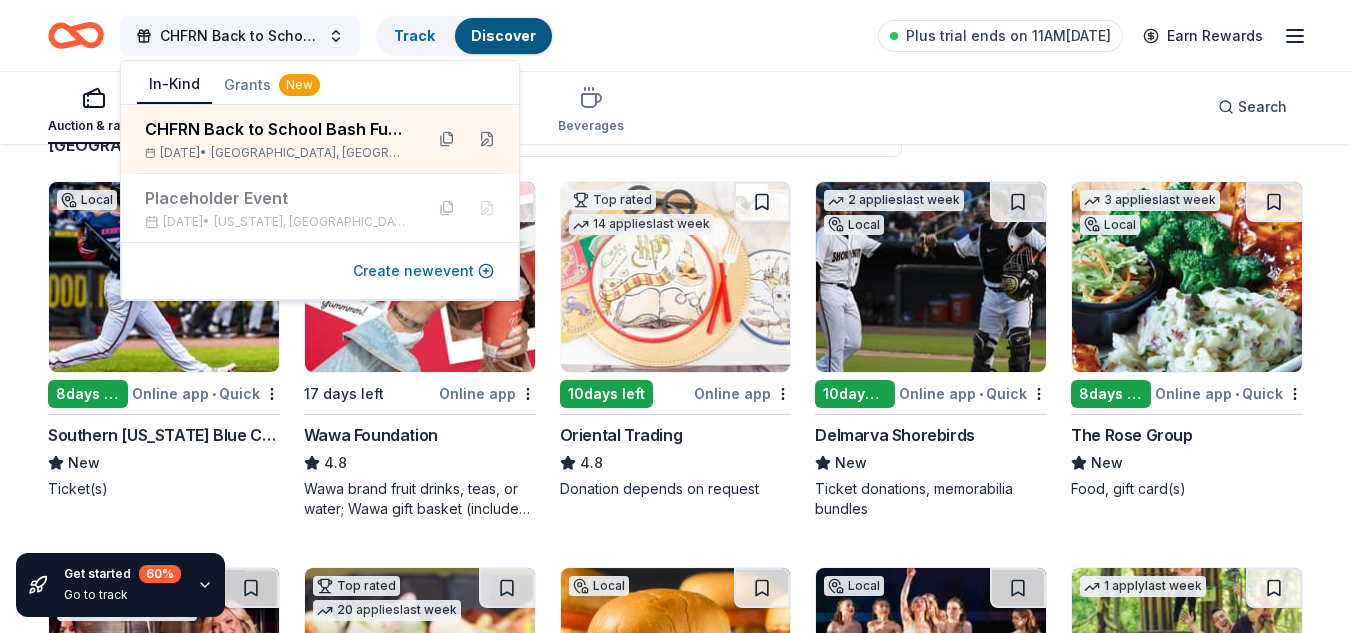 click on "Create new  event" at bounding box center [423, 271] 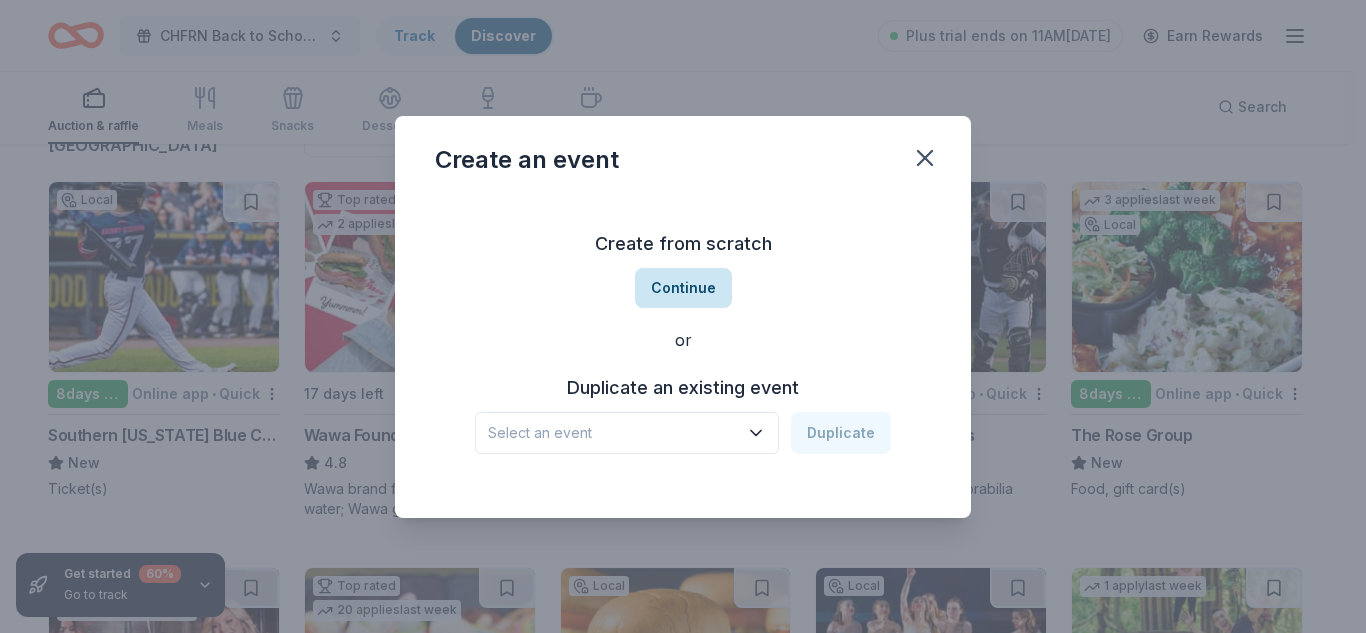 click on "Continue" at bounding box center [683, 288] 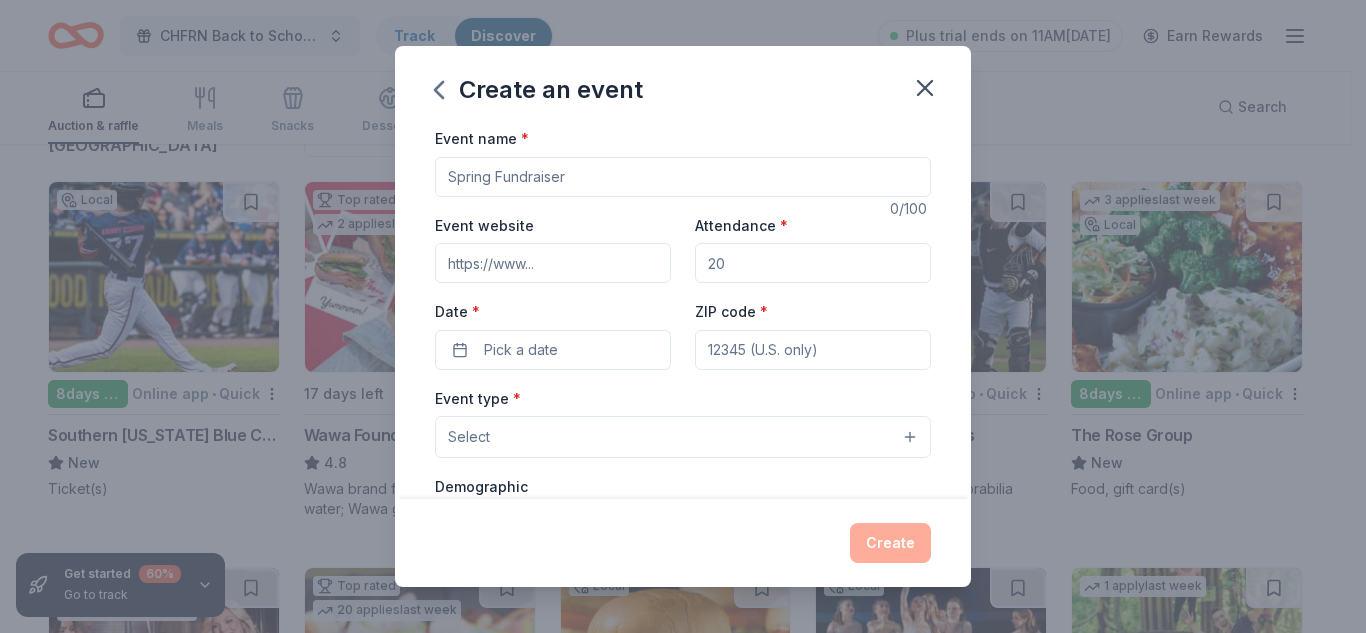 click on "Event name *" at bounding box center [683, 177] 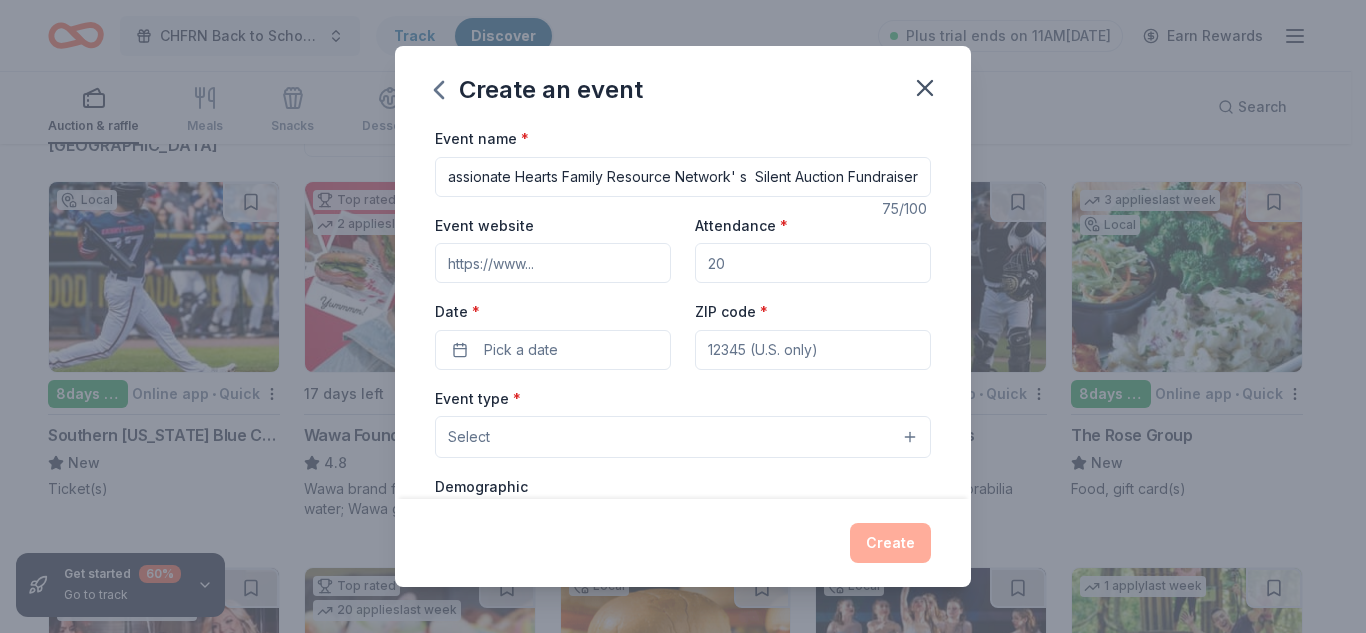 scroll, scrollTop: 0, scrollLeft: 61, axis: horizontal 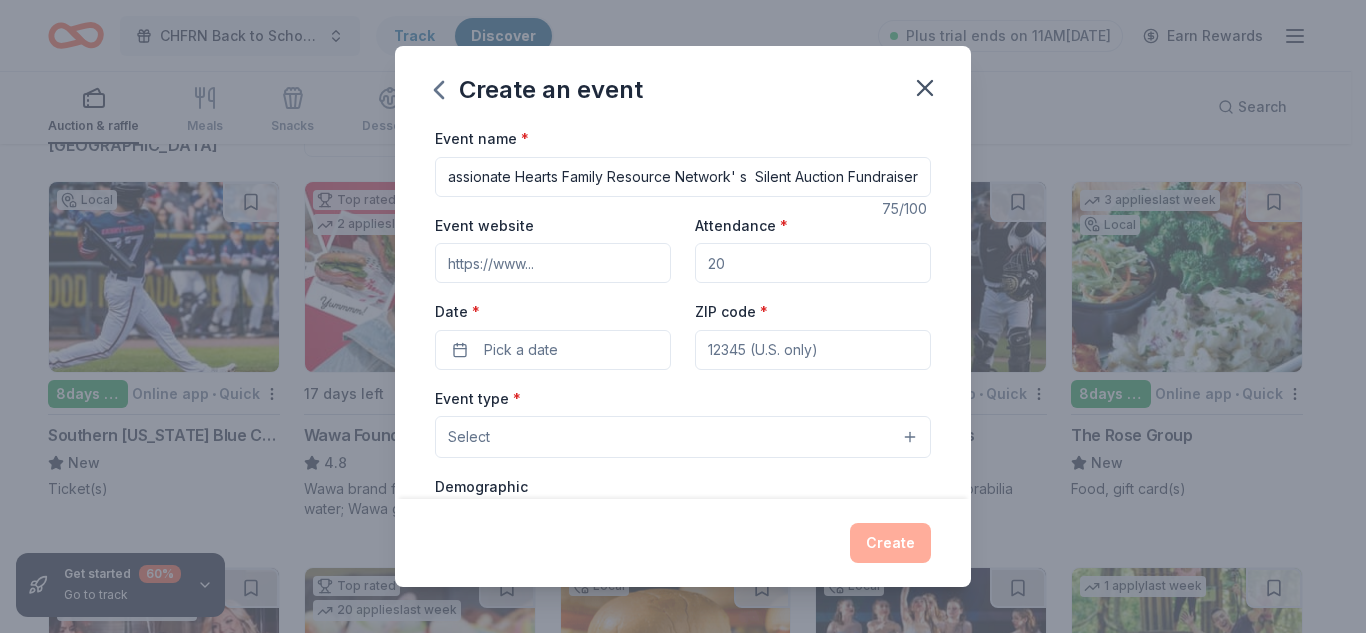 type on "Compassionate Hearts Family Resource Network' s  Silent Auction Fundraiser" 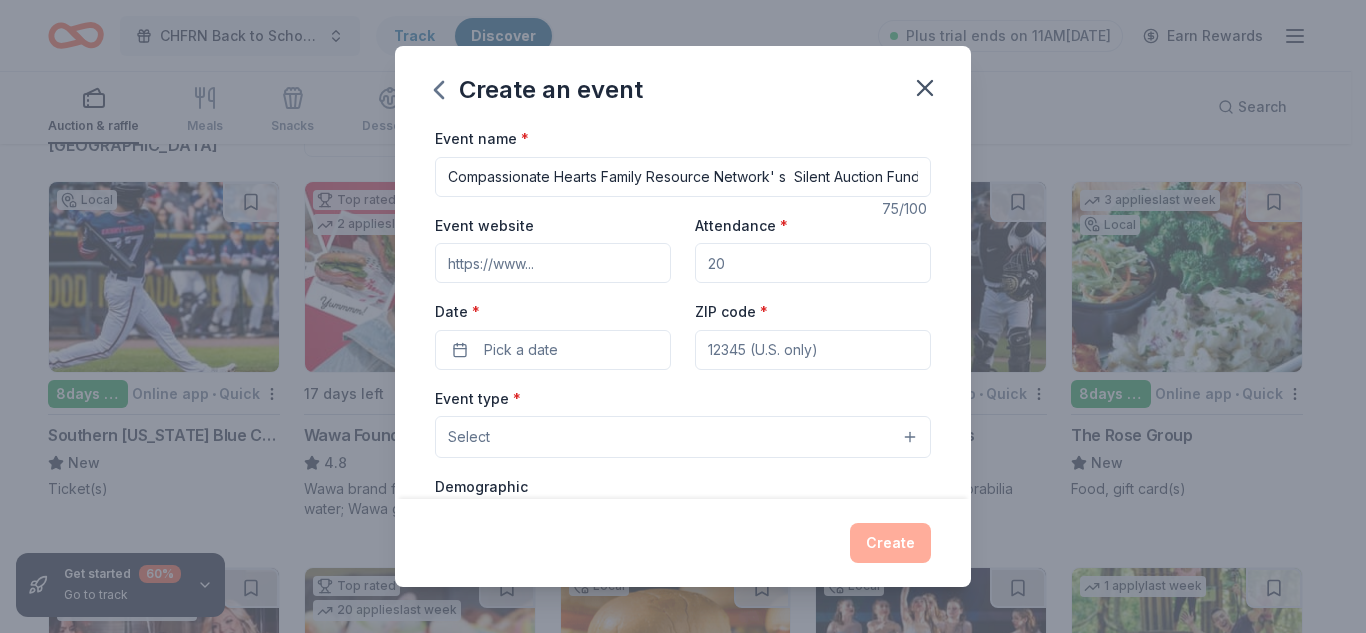 click on "Event website" at bounding box center (553, 263) 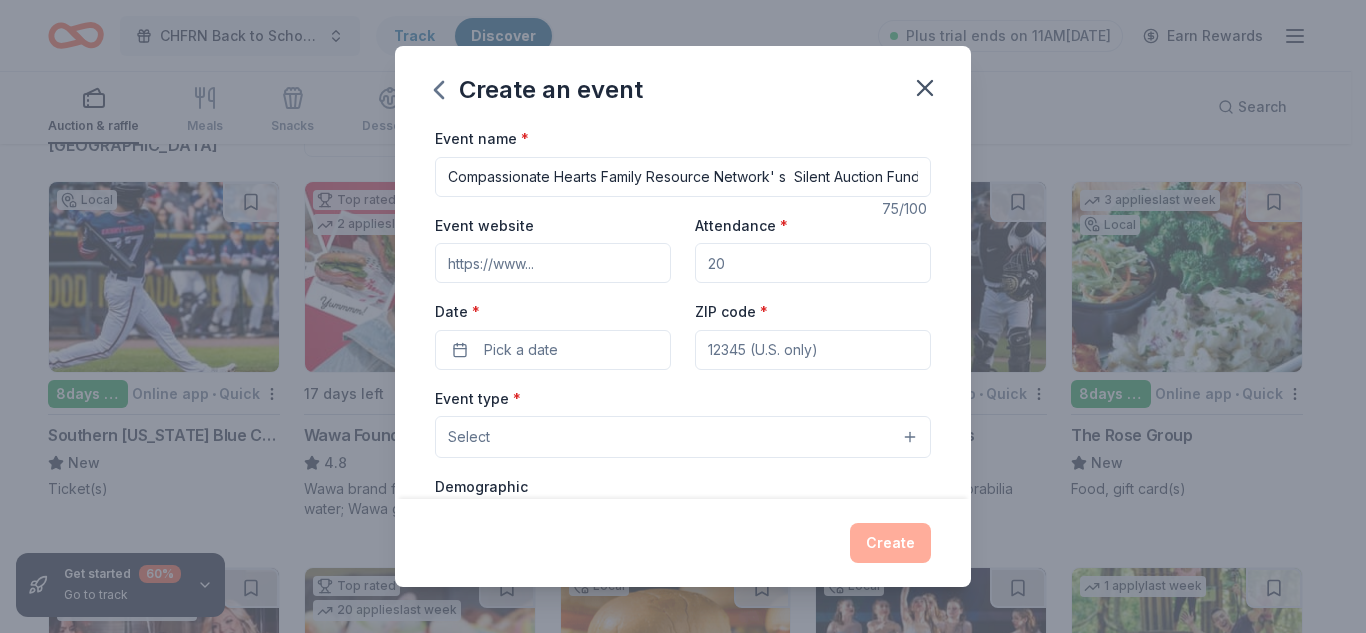 type on "[DOMAIN_NAME]" 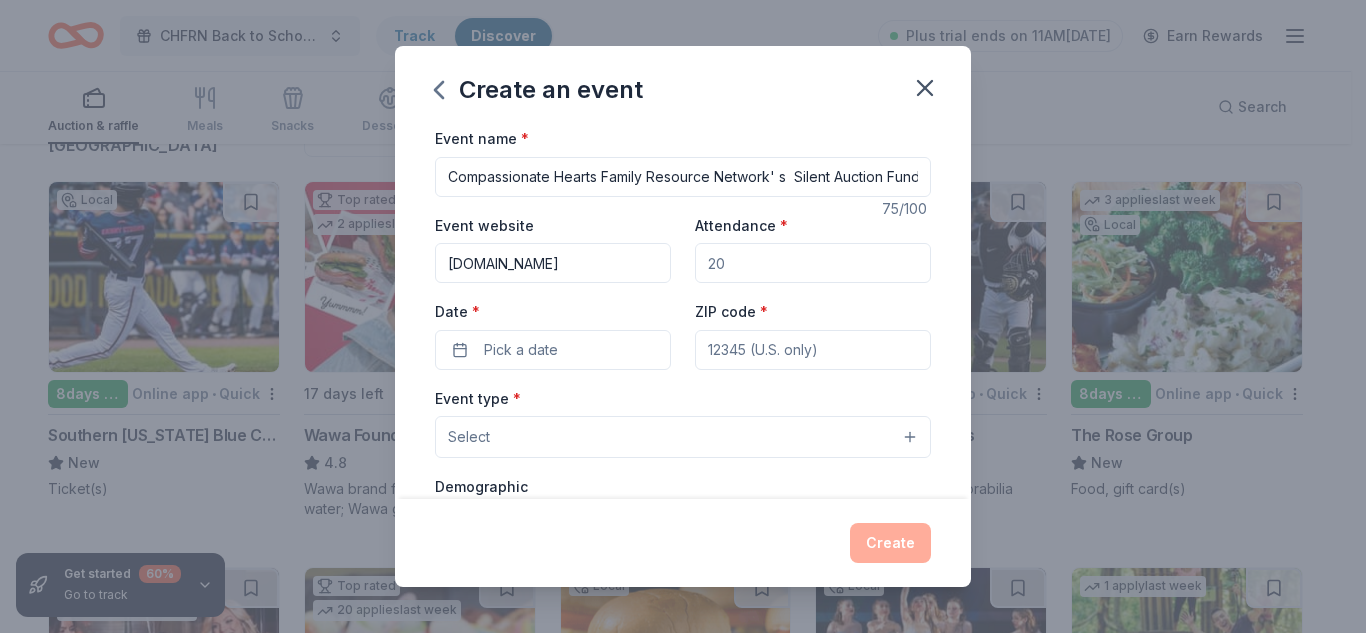 click on "Attendance *" at bounding box center [813, 263] 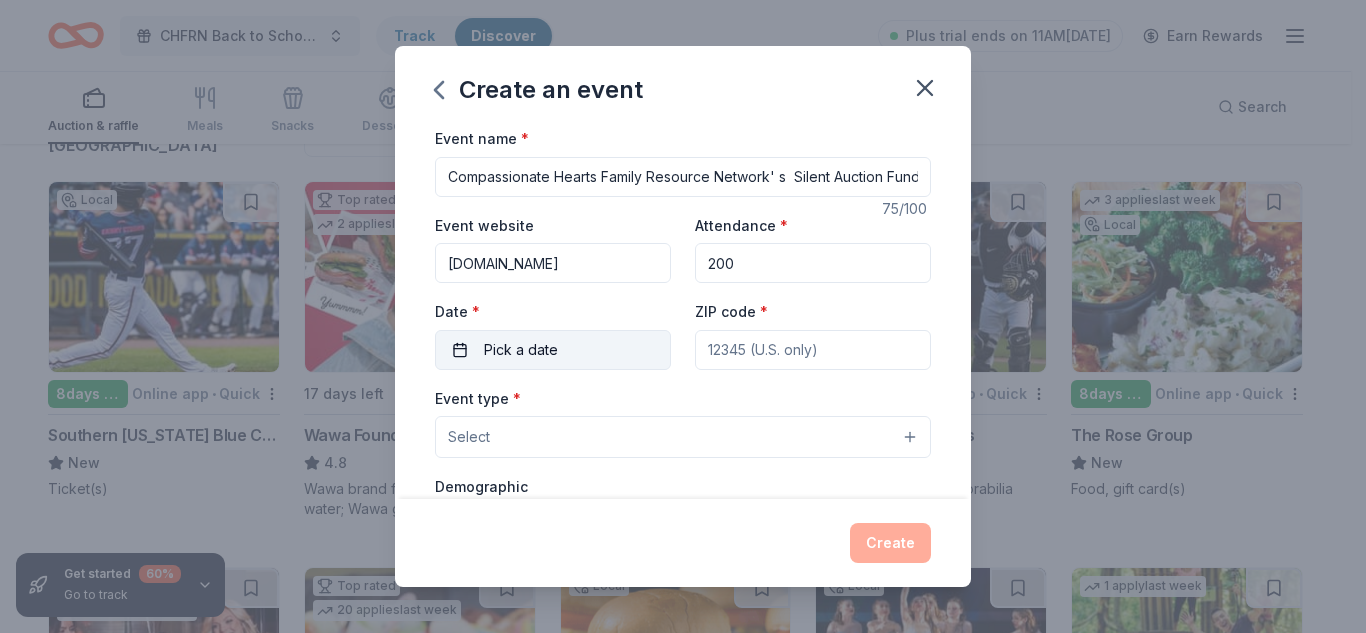 type on "200" 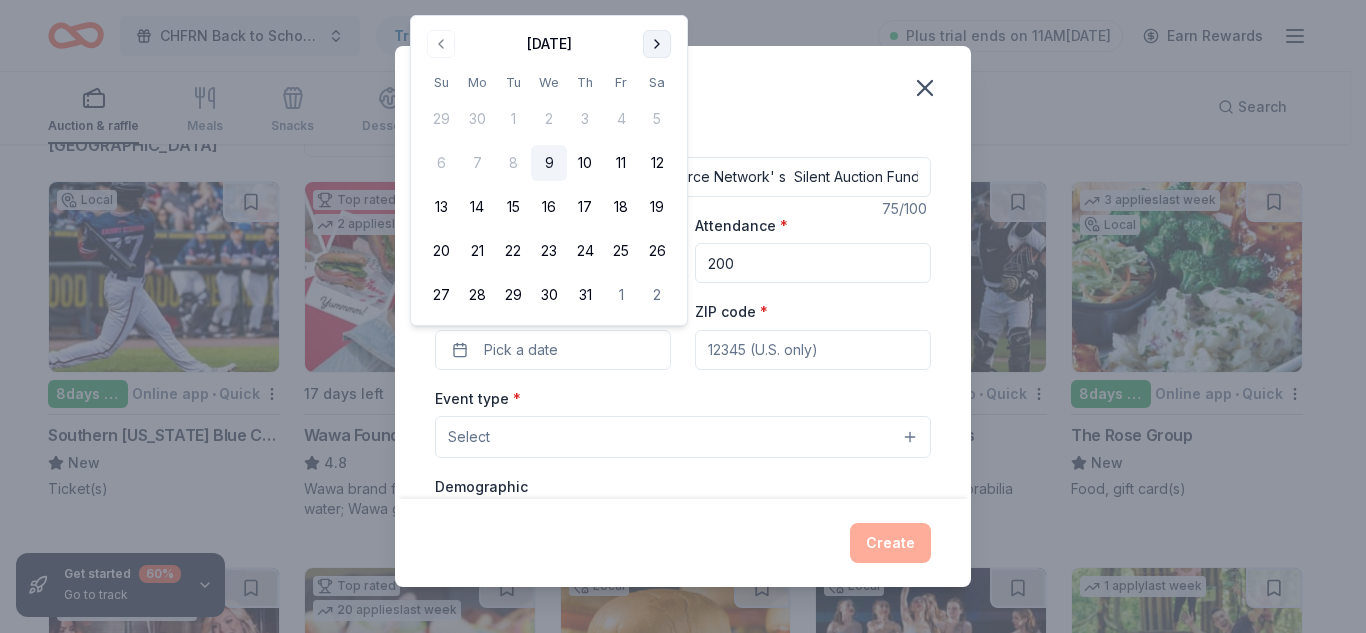 click at bounding box center [657, 44] 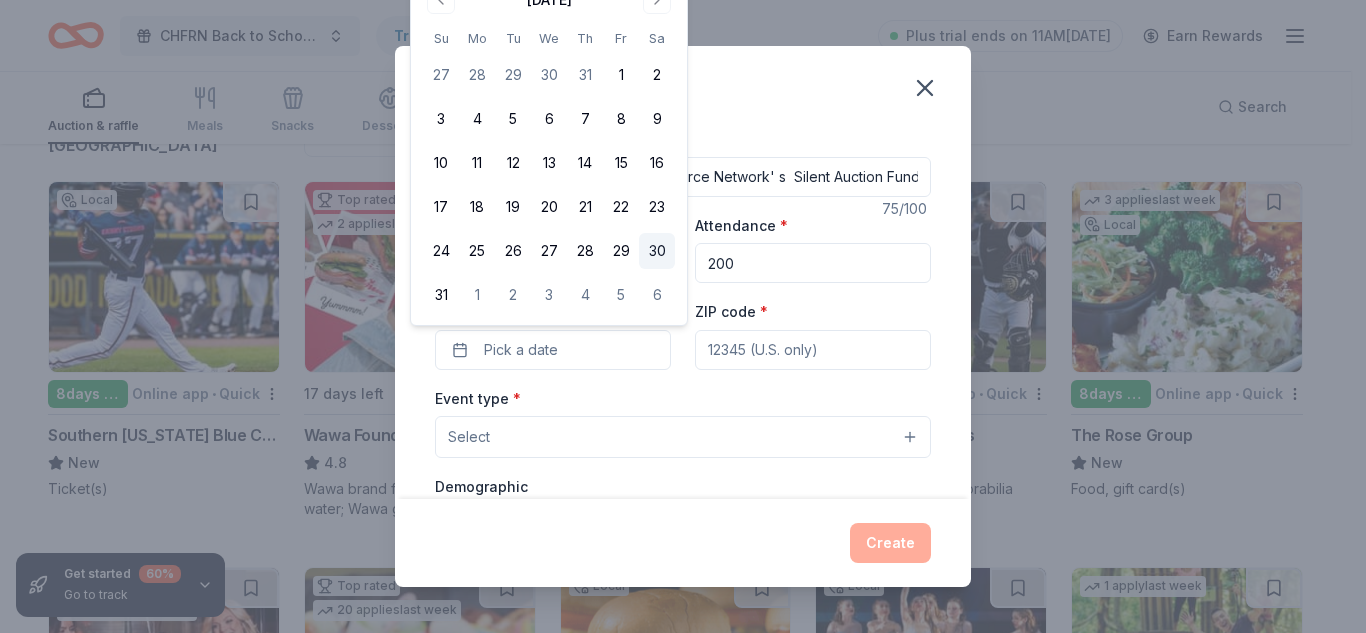 click on "30" at bounding box center [657, 251] 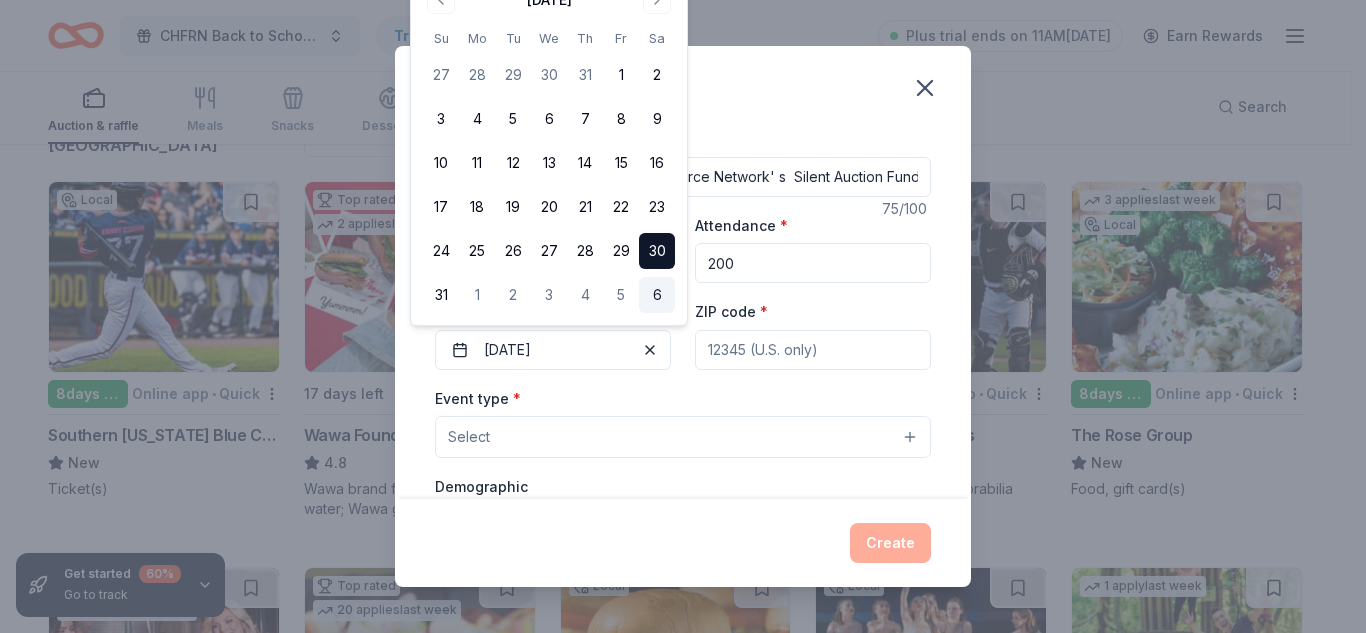 click on "6" at bounding box center [657, 295] 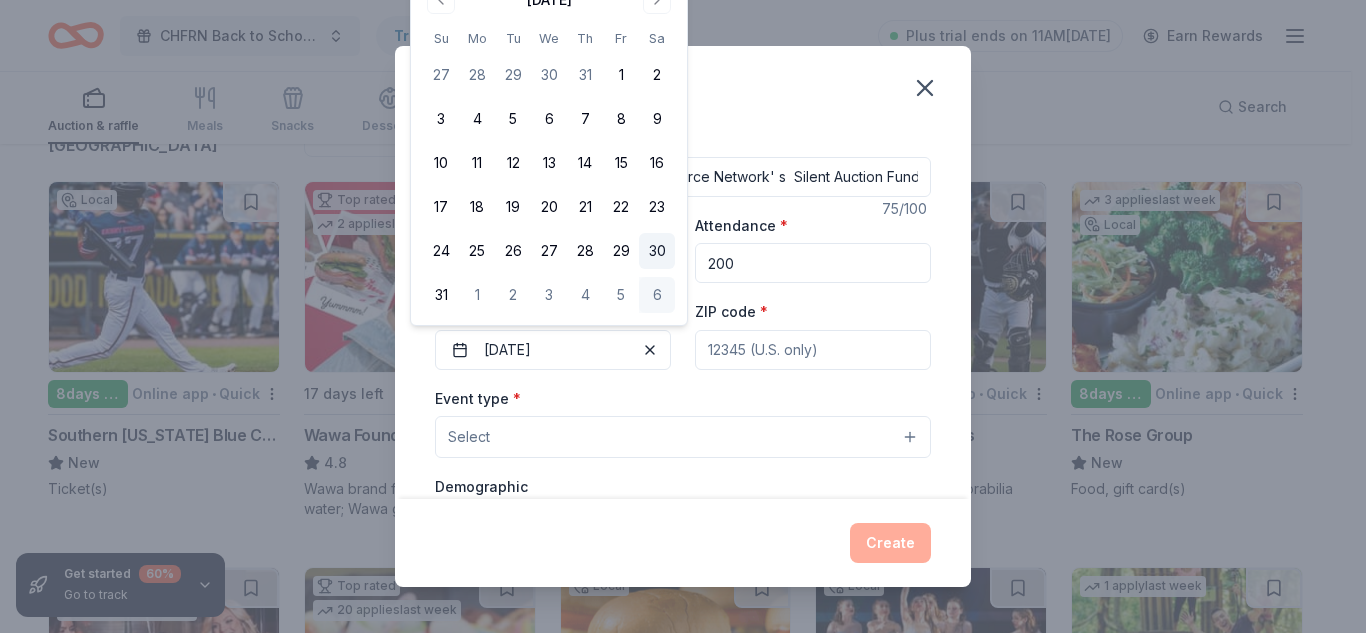 click on "30" at bounding box center (657, 251) 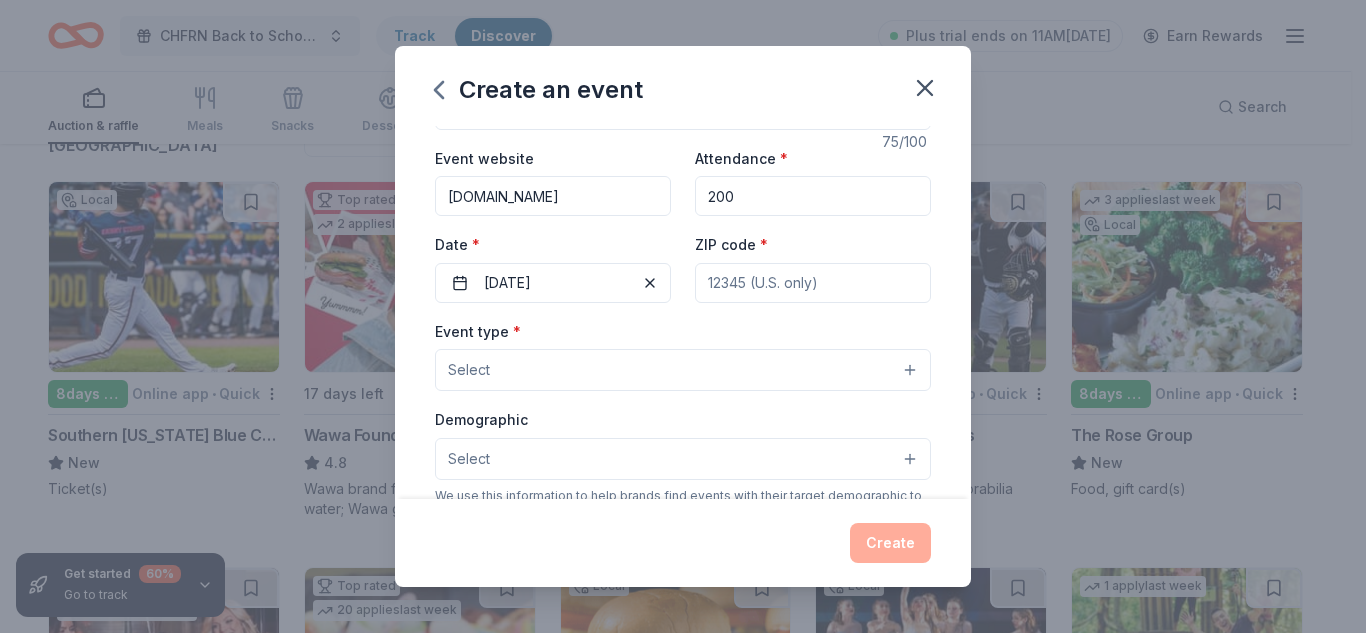 scroll, scrollTop: 187, scrollLeft: 0, axis: vertical 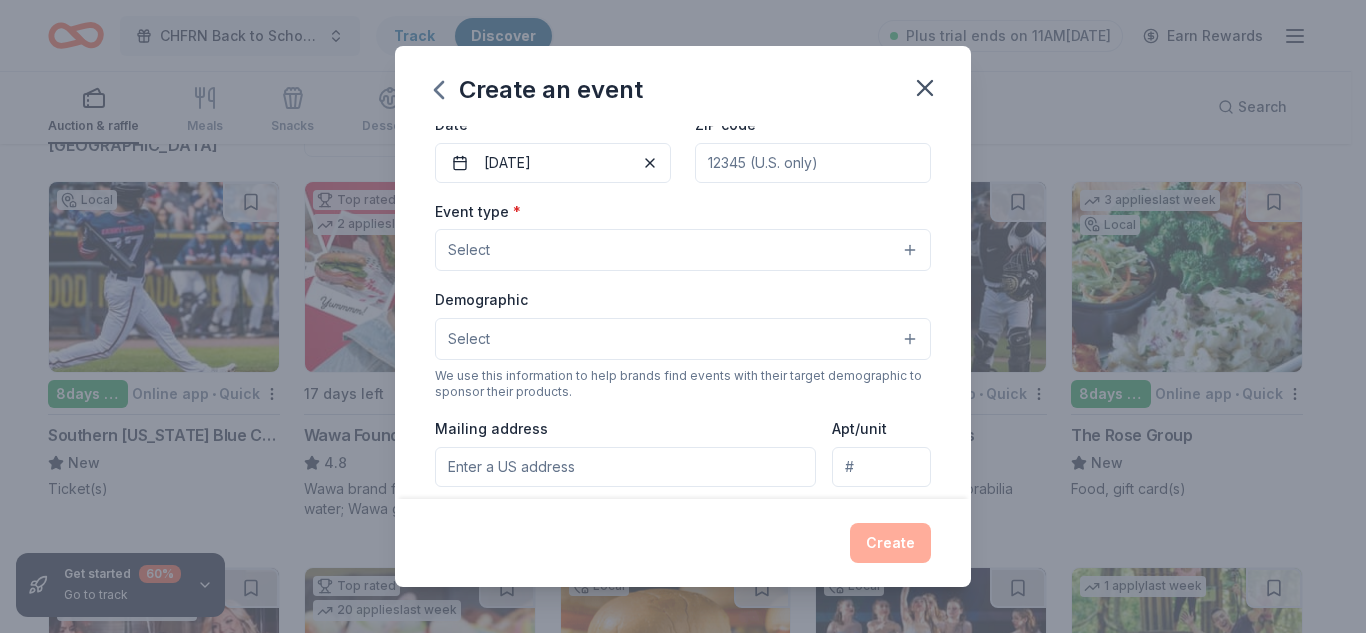 click on "Select" at bounding box center [683, 250] 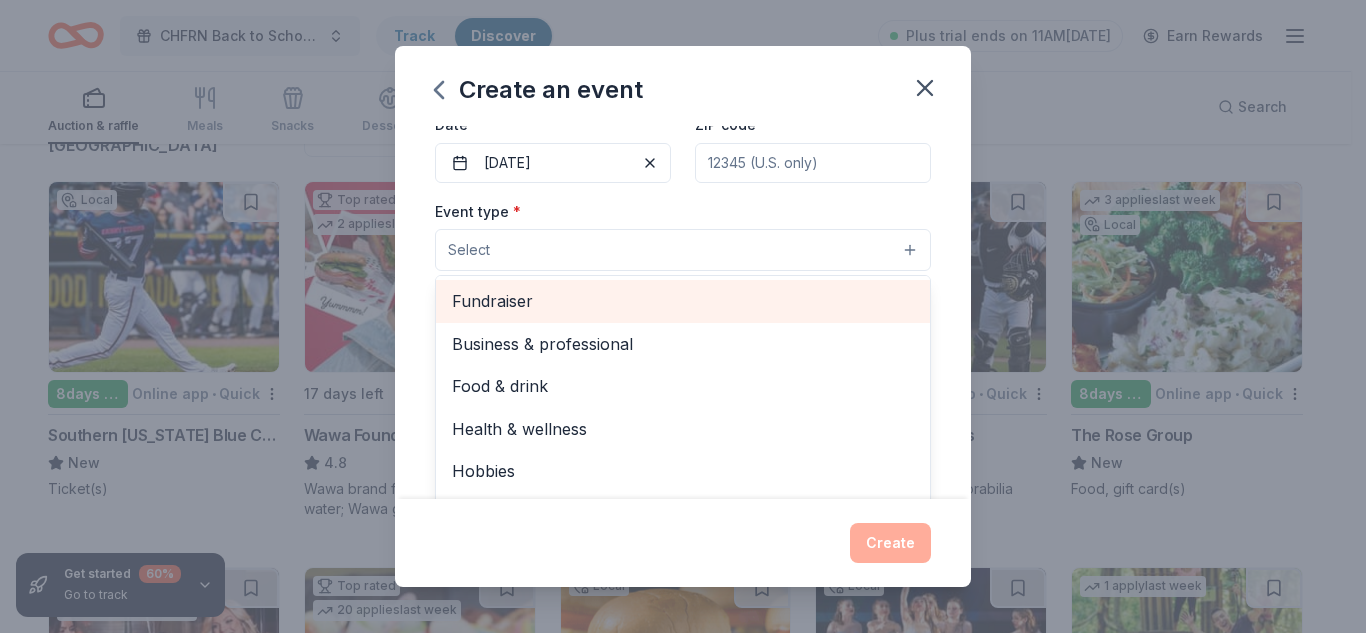 click on "Fundraiser" at bounding box center [683, 301] 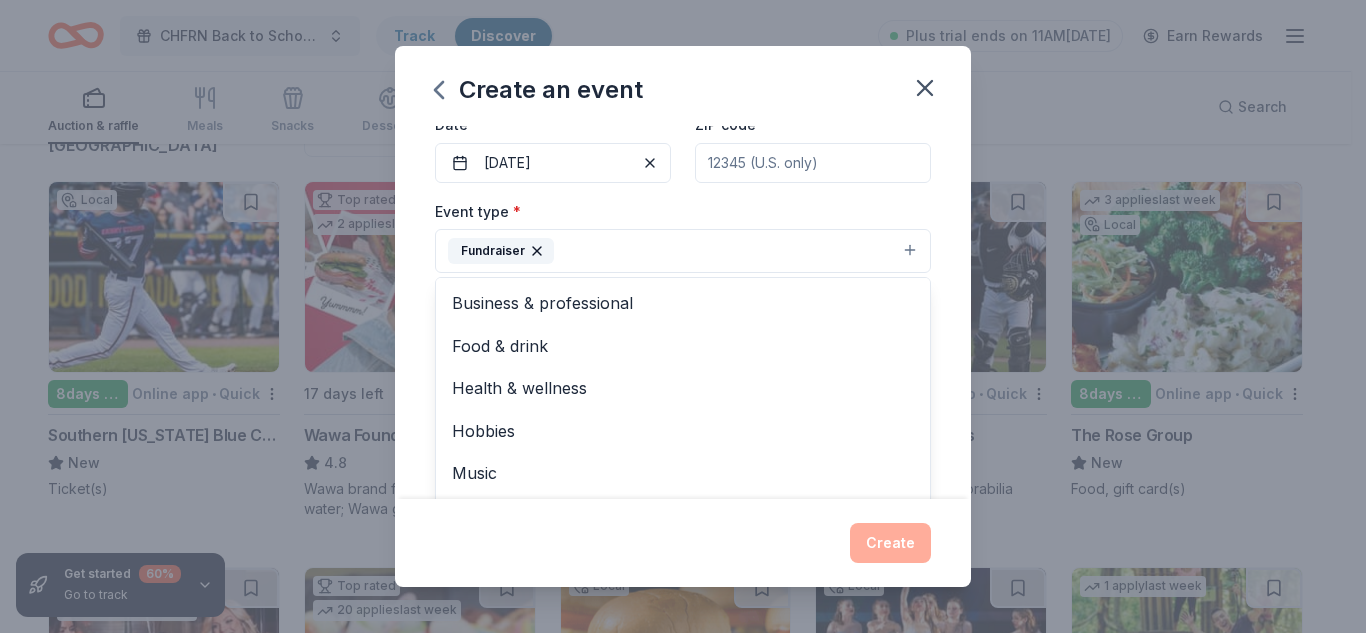 click on "Create an event Event name * Compassionate Hearts Family Resource Network' s  Silent Auction Fundraiser 75 /100 Event website [DOMAIN_NAME] Attendance * 200 Date * [DATE] ZIP code * Event type * Fundraiser Business & professional Food & drink Health & wellness Hobbies Music Performing & visual arts Demographic Select We use this information to help brands find events with their target demographic to sponsor their products. Mailing address Apt/unit Description What are you looking for? * Auction & raffle Meals Snacks Desserts Alcohol Beverages Send me reminders Email me reminders of donor application deadlines Recurring event Create" at bounding box center [683, 316] 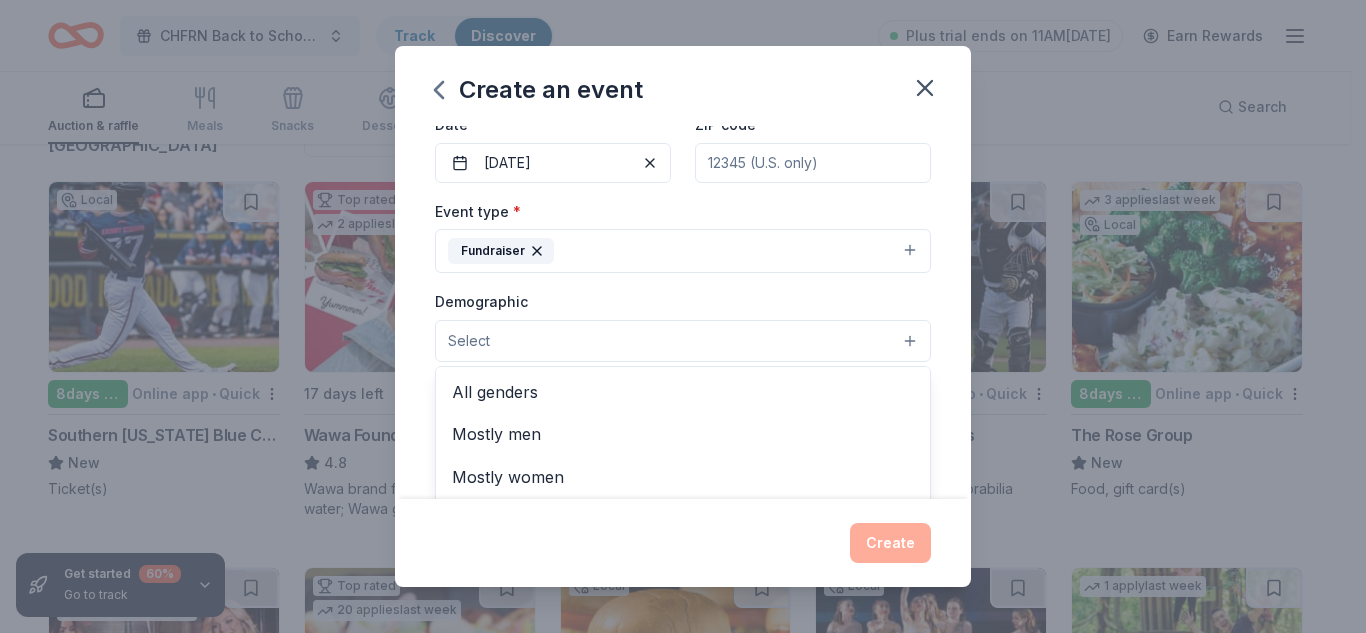 click on "Select" at bounding box center [683, 341] 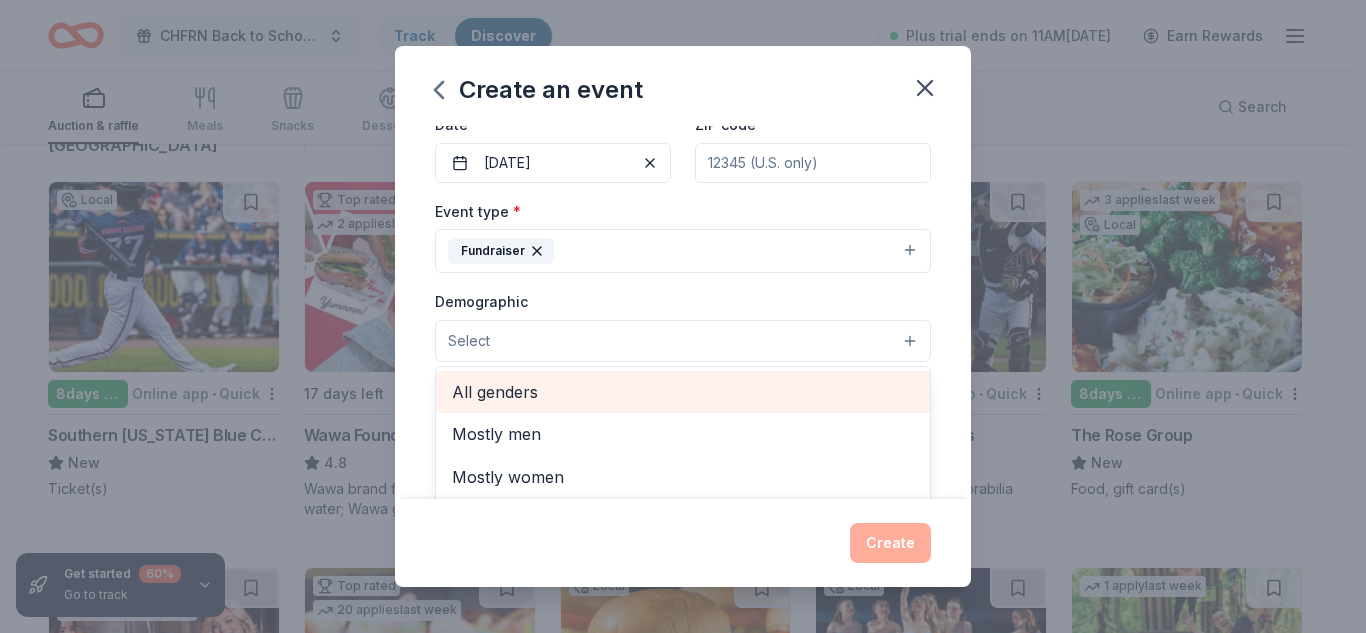 click on "All genders" at bounding box center (683, 392) 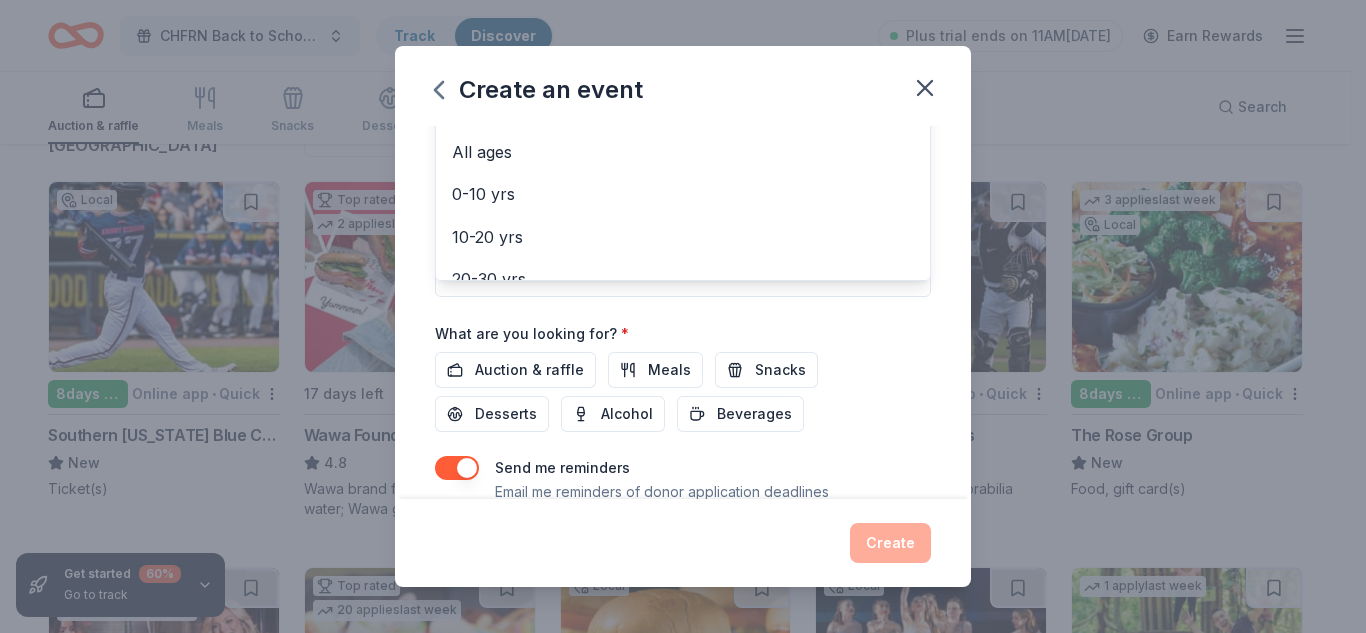 scroll, scrollTop: 517, scrollLeft: 0, axis: vertical 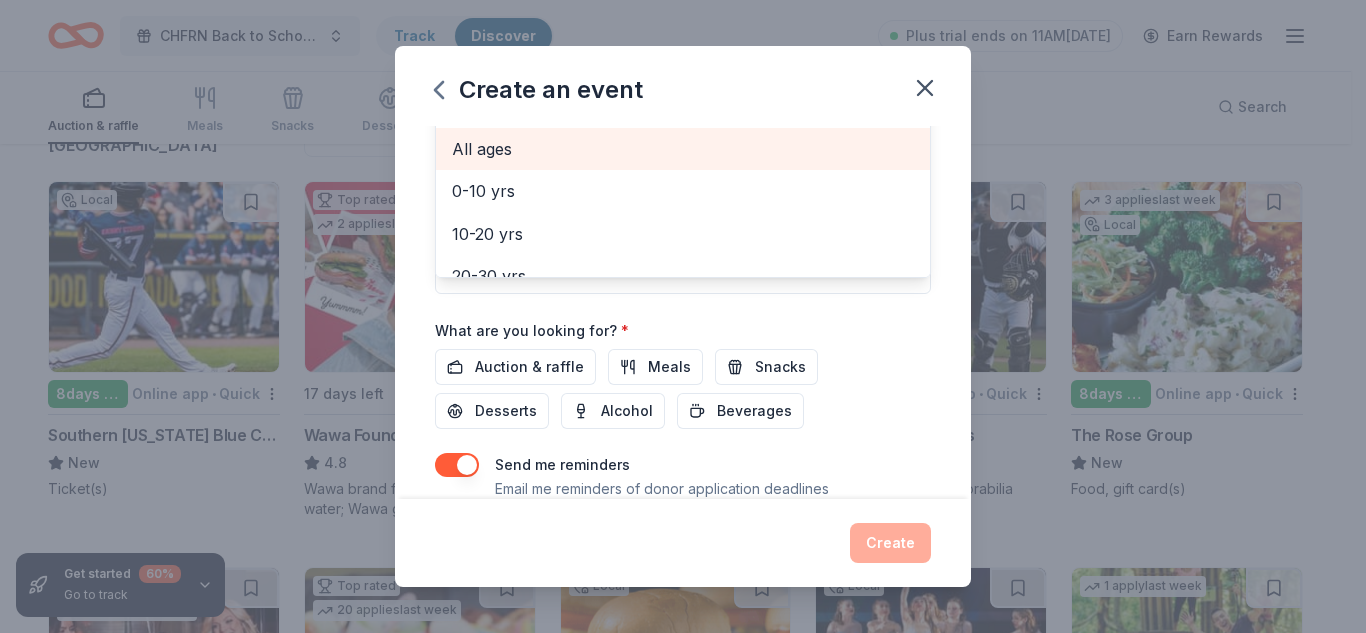 click on "All ages" at bounding box center (683, 149) 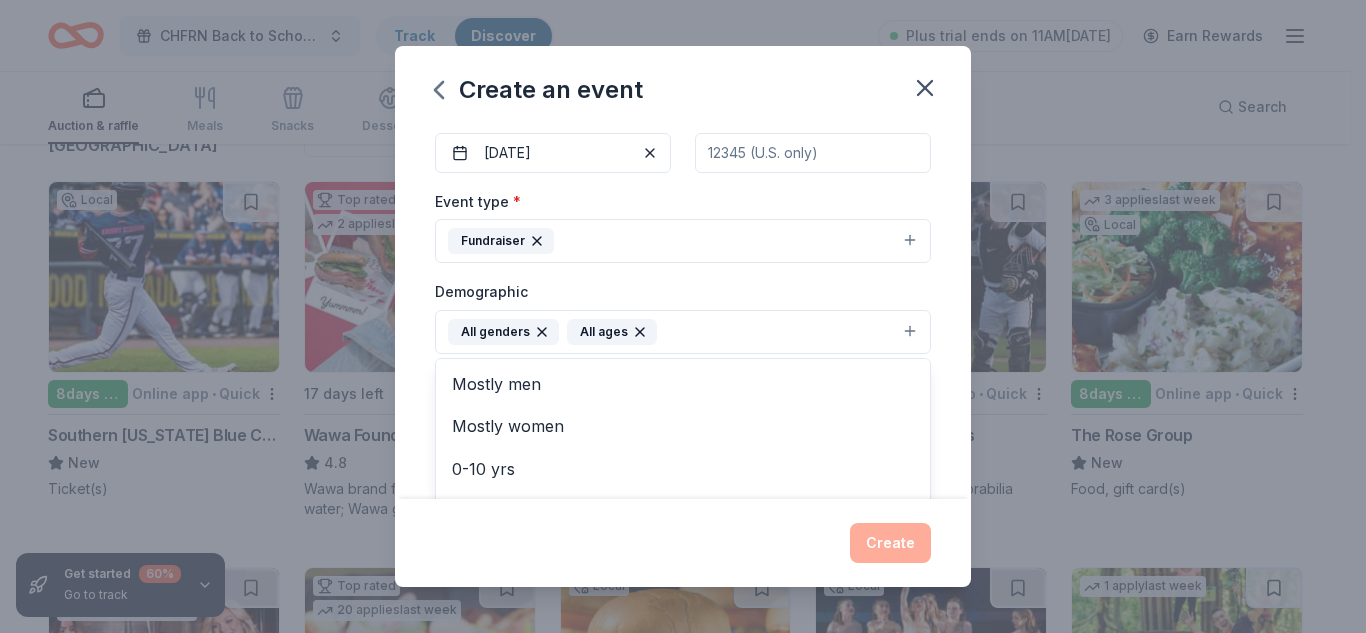 scroll, scrollTop: 144, scrollLeft: 0, axis: vertical 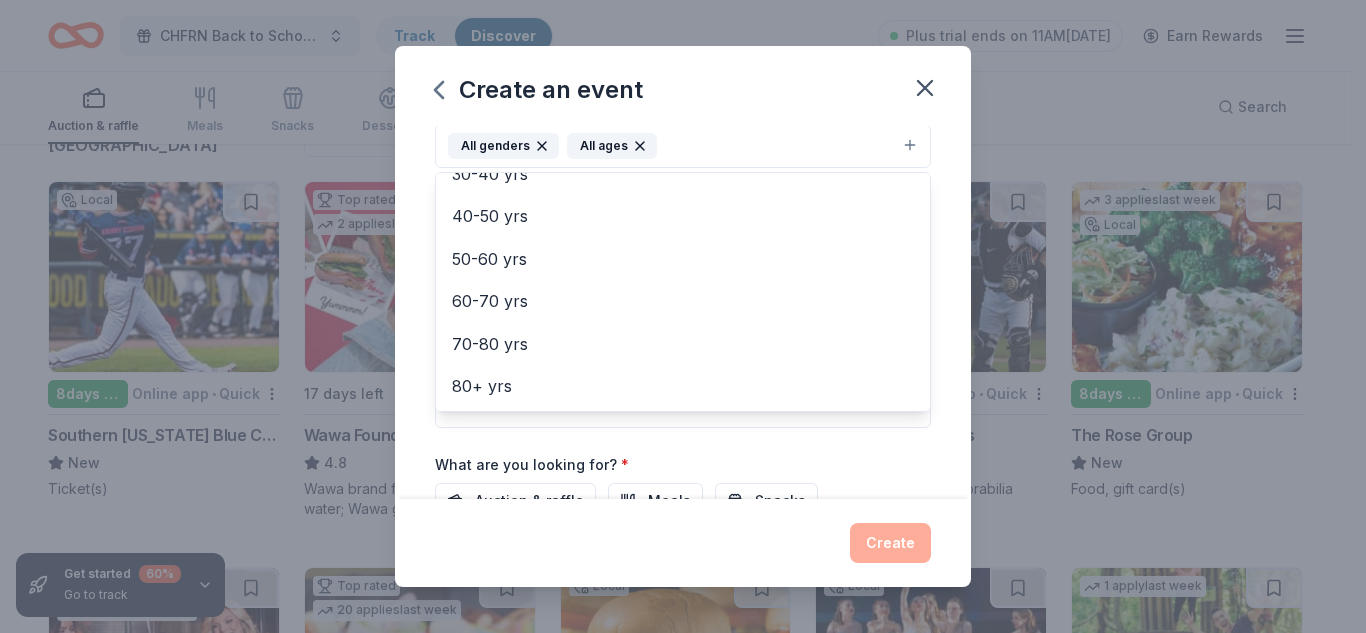 click on "Create an event Event name * Compassionate Hearts Family Resource Network' s  Silent Auction Fundraiser 75 /100 Event website [DOMAIN_NAME] Attendance * 200 Date * [DATE] ZIP code * Event type * Fundraiser Demographic All genders All ages Mostly men Mostly women 0-10 yrs 10-20 yrs 20-30 yrs 30-40 yrs 40-50 yrs 50-60 yrs 60-70 yrs 70-80 yrs 80+ yrs We use this information to help brands find events with their target demographic to sponsor their products. Mailing address Apt/unit Description What are you looking for? * Auction & raffle Meals Snacks Desserts Alcohol Beverages Send me reminders Email me reminders of donor application deadlines Recurring event Create" at bounding box center (683, 316) 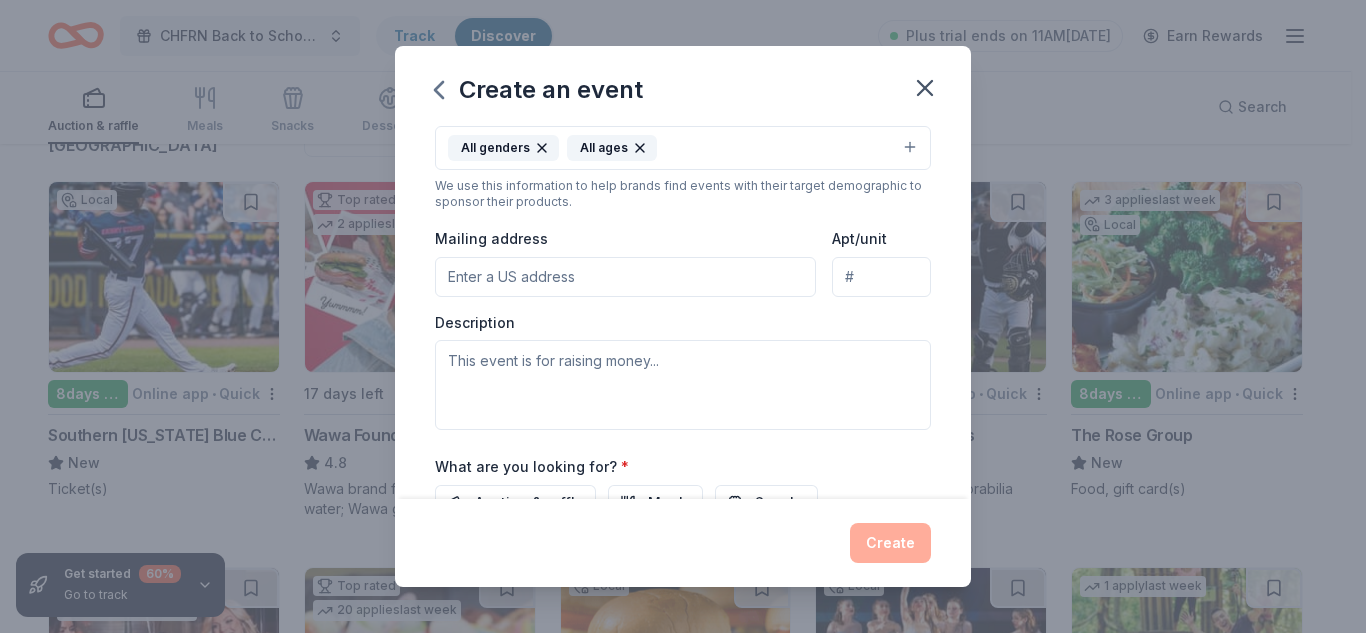 type 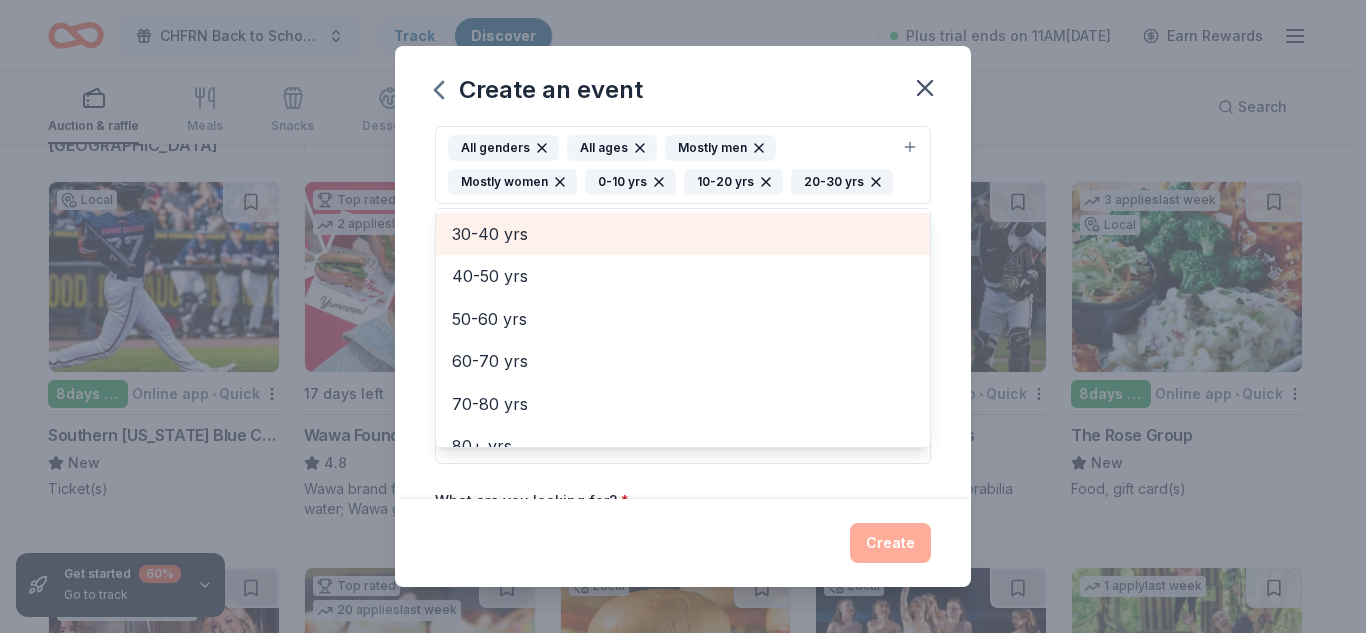 click 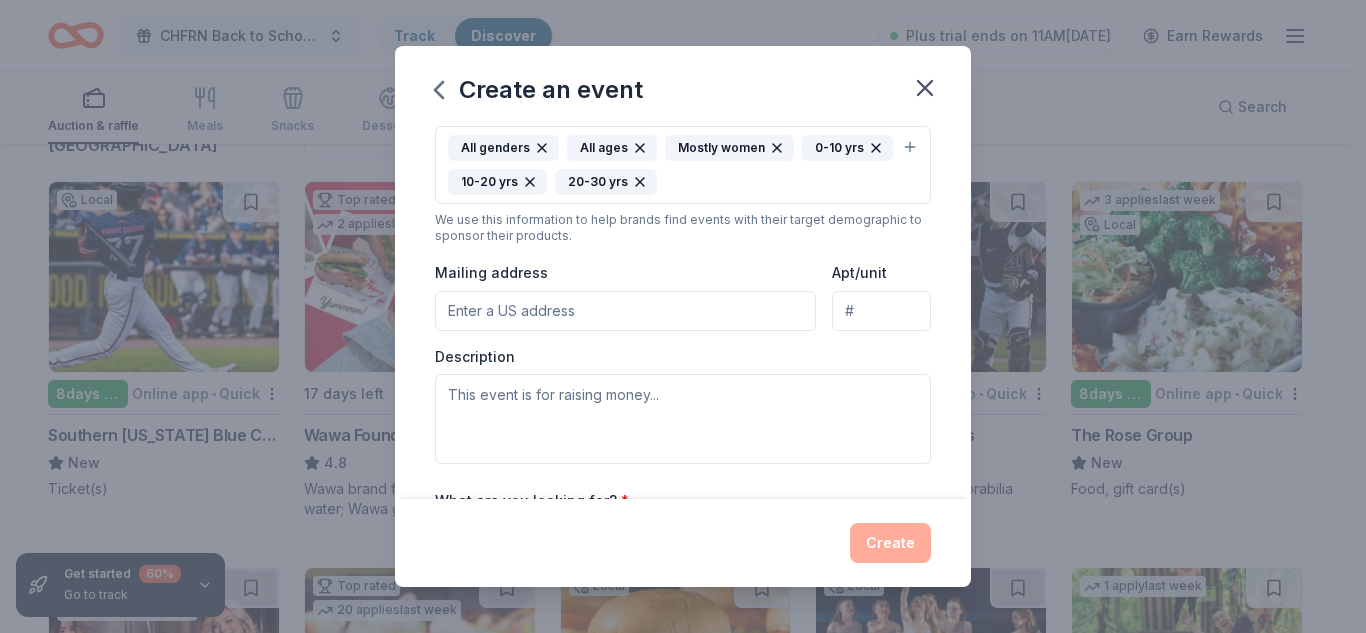 click 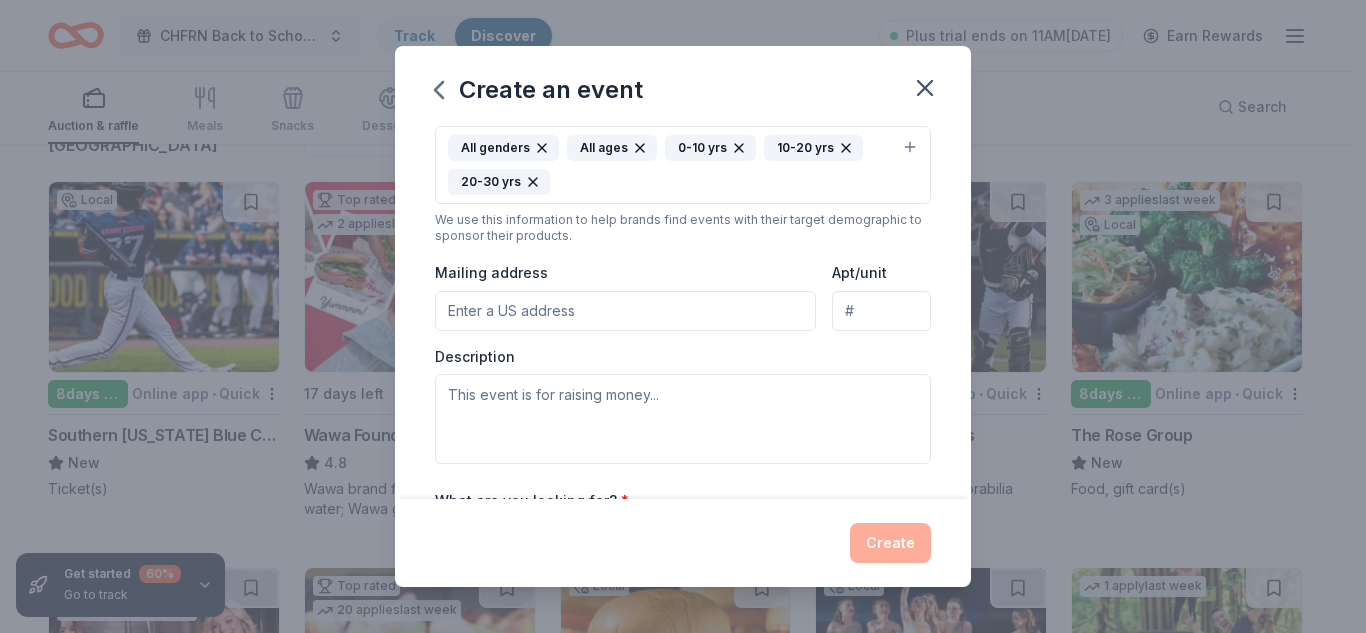 click on "0-10 yrs" at bounding box center [710, 148] 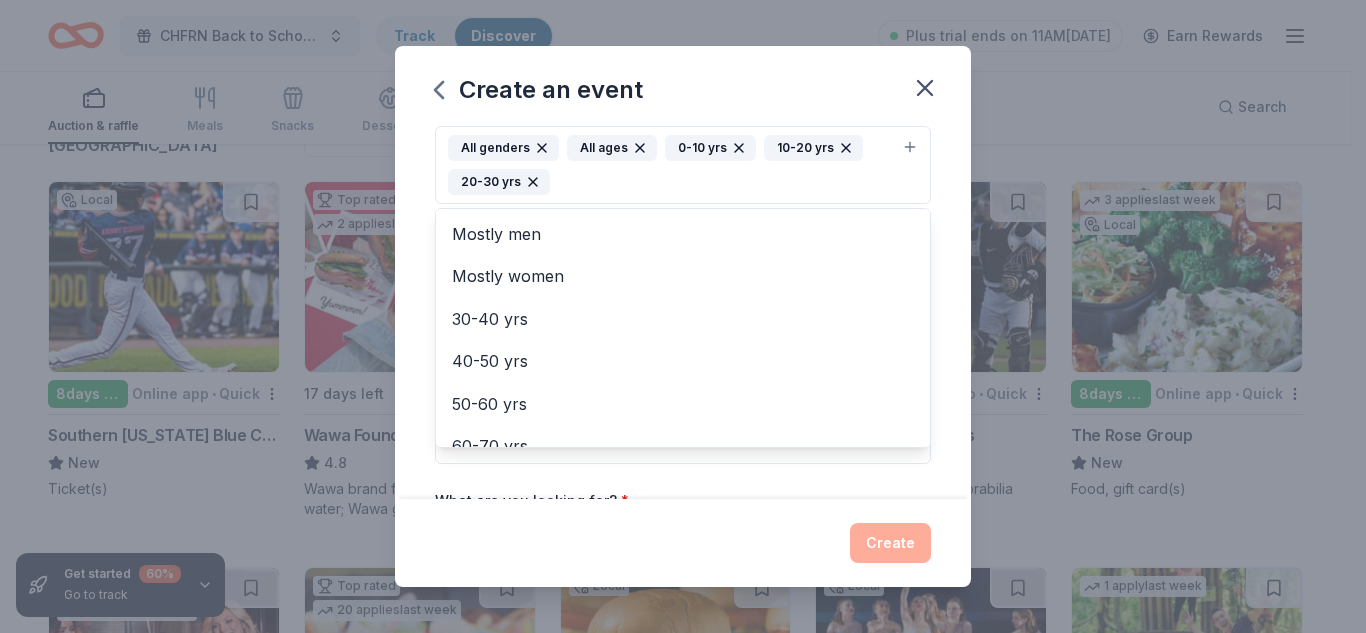 click 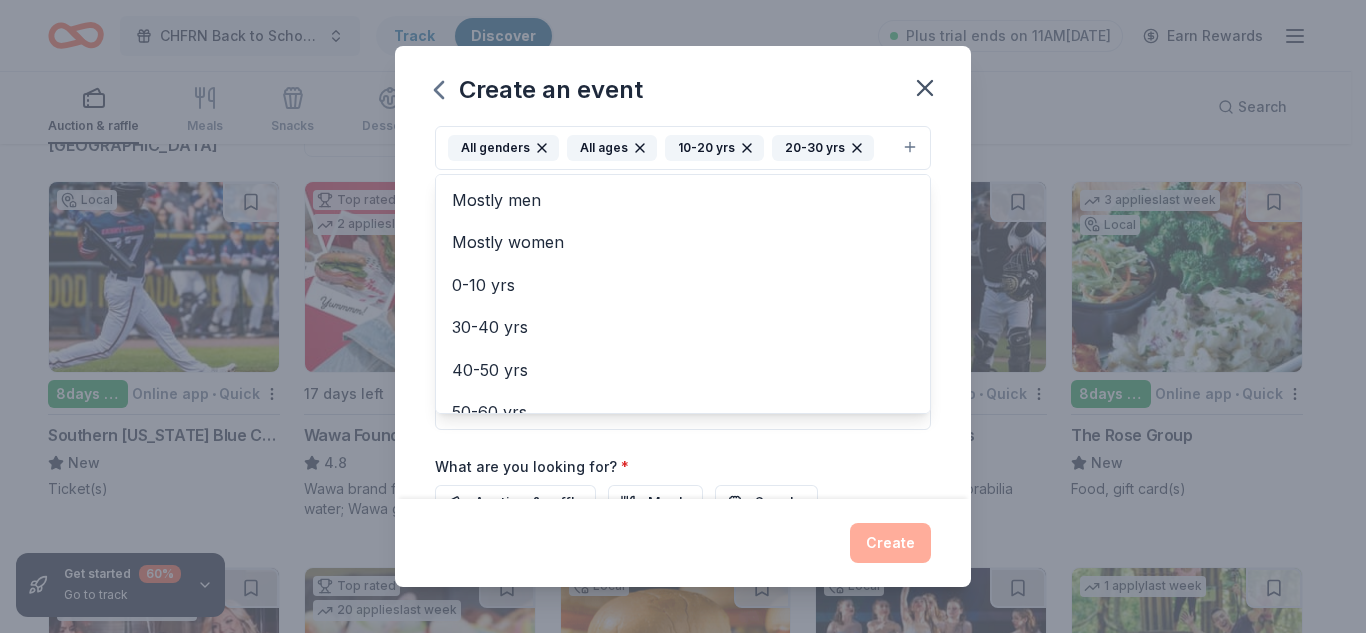 click 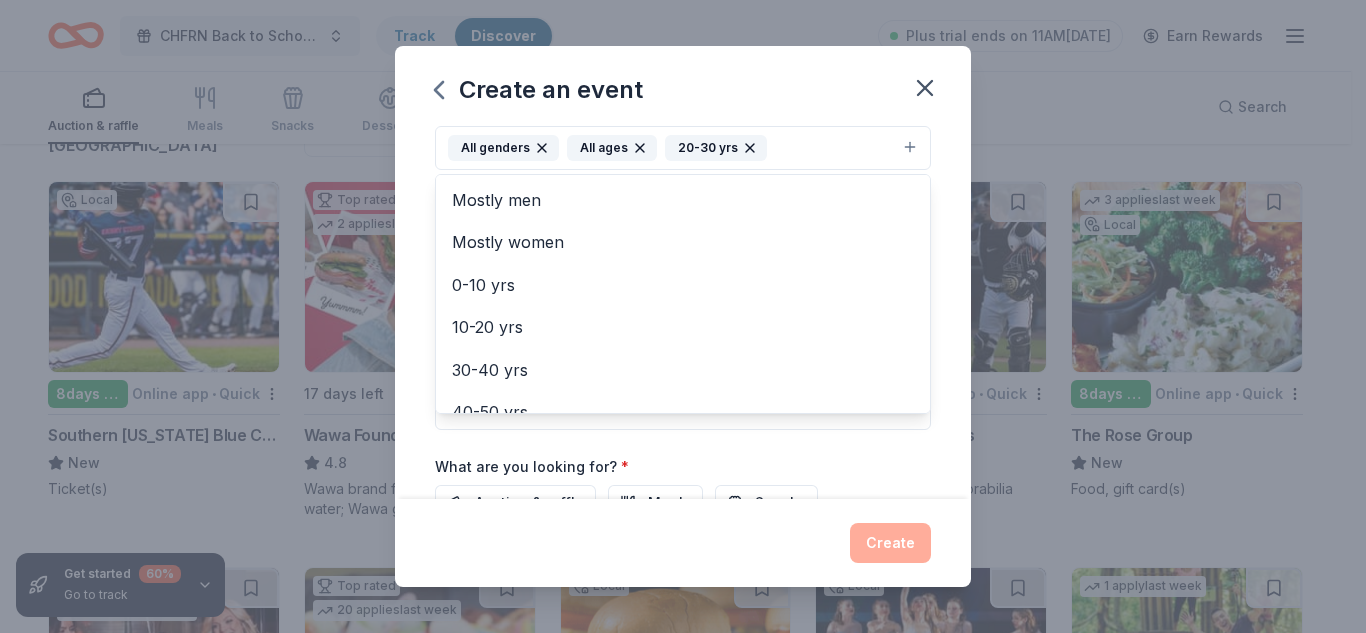 click 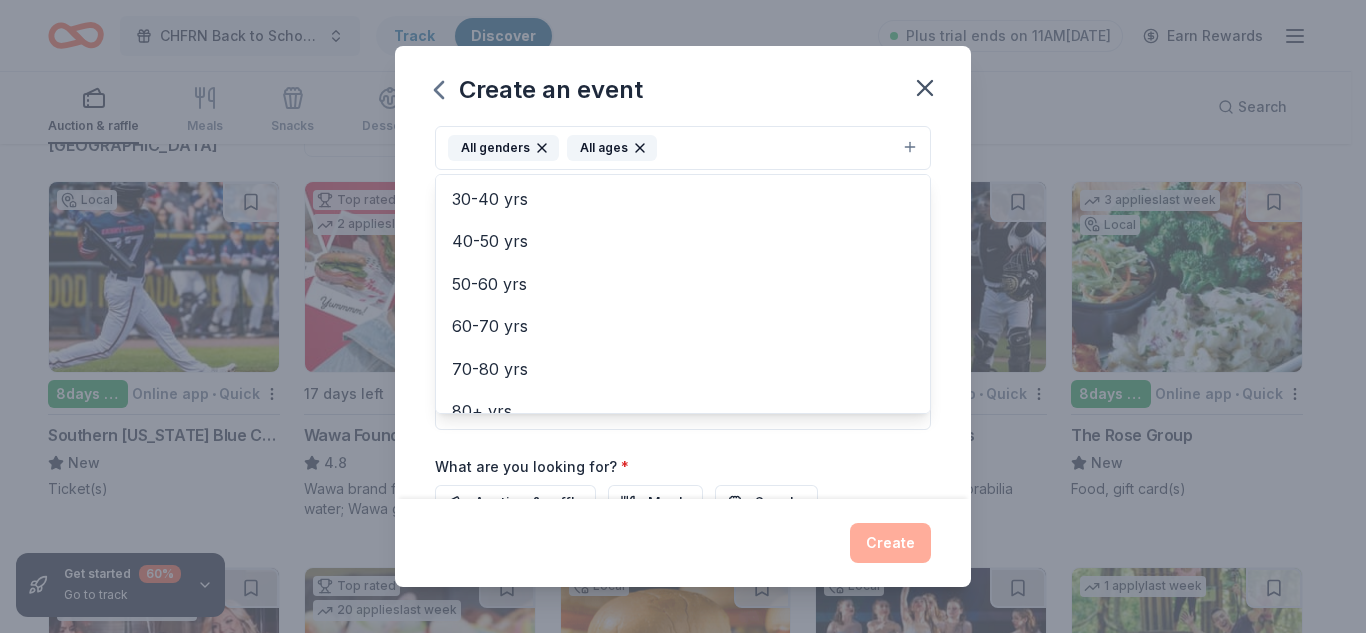 scroll, scrollTop: 236, scrollLeft: 0, axis: vertical 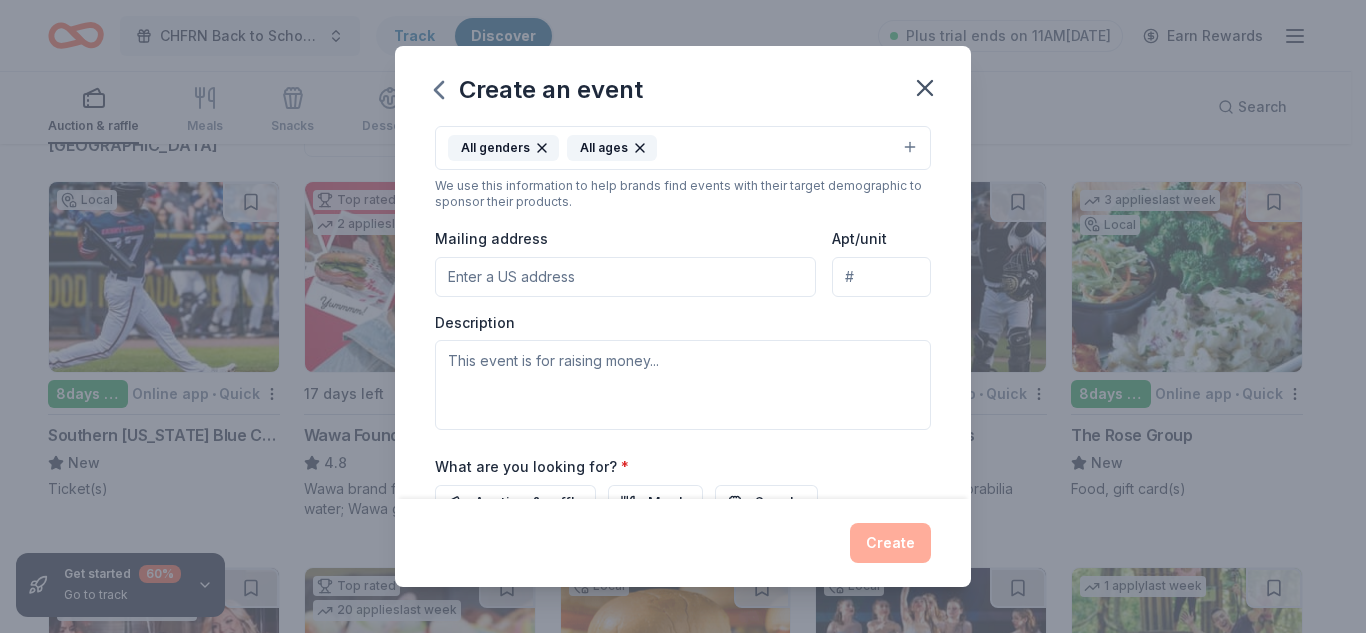 click on "All ages" at bounding box center [612, 148] 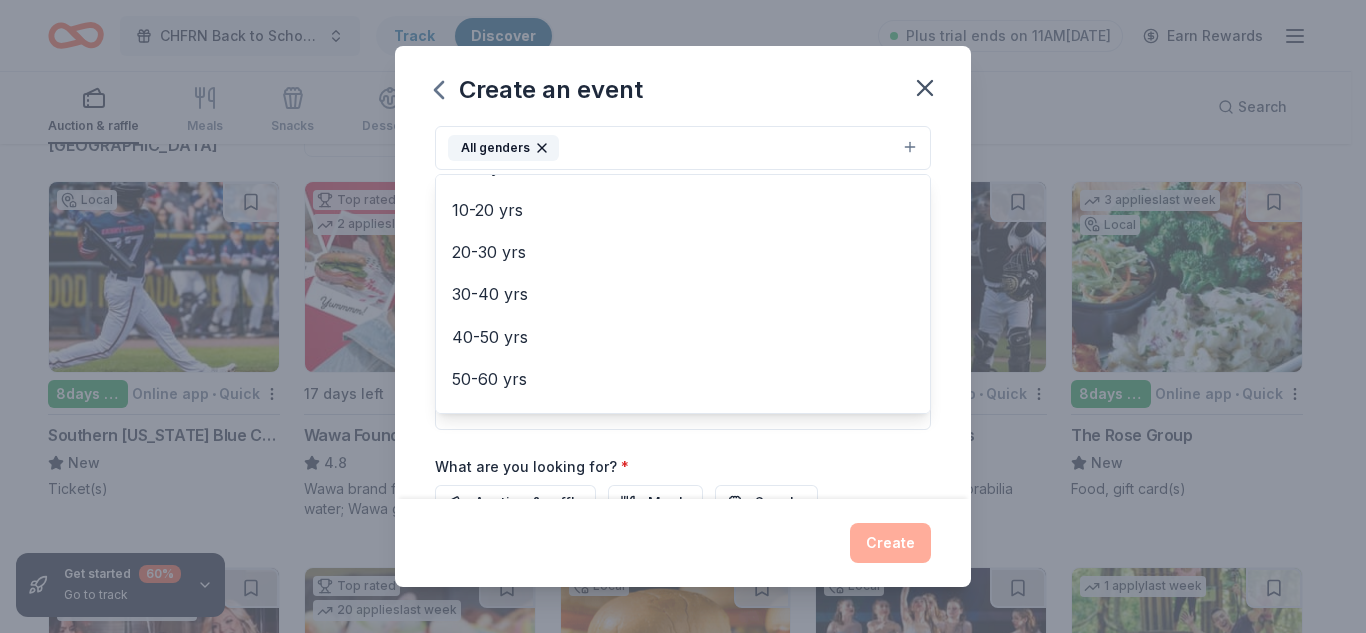 scroll, scrollTop: 279, scrollLeft: 0, axis: vertical 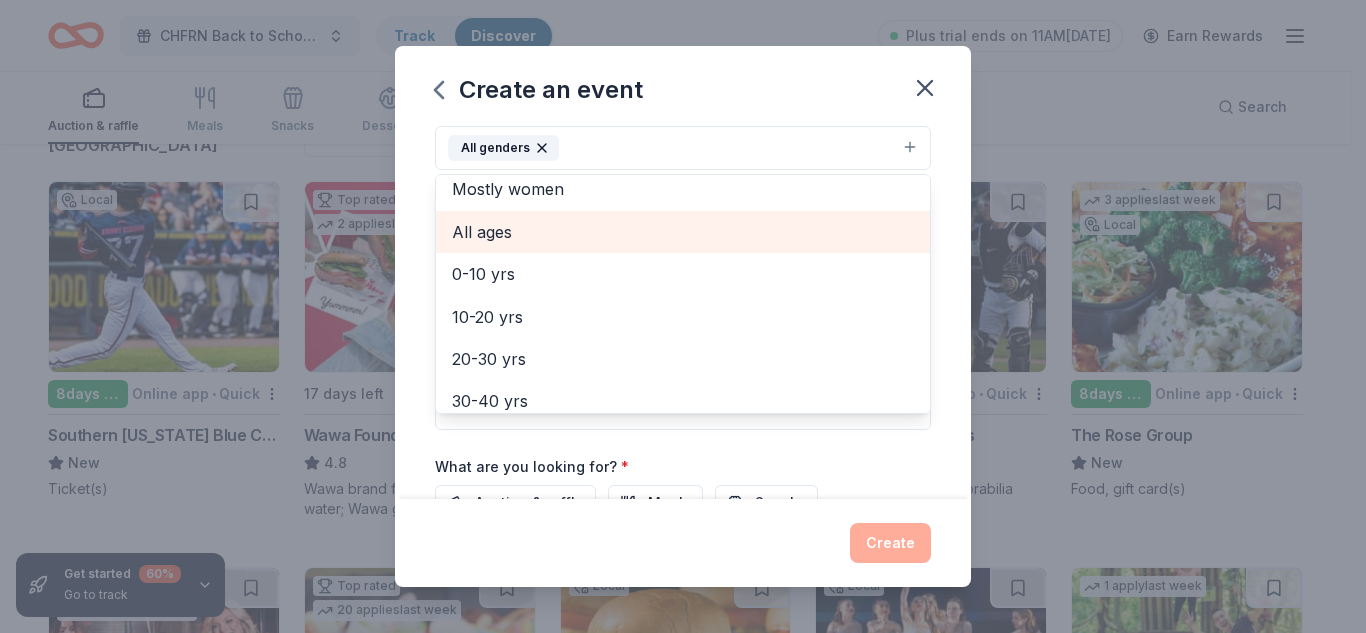 click on "All ages" at bounding box center (683, 232) 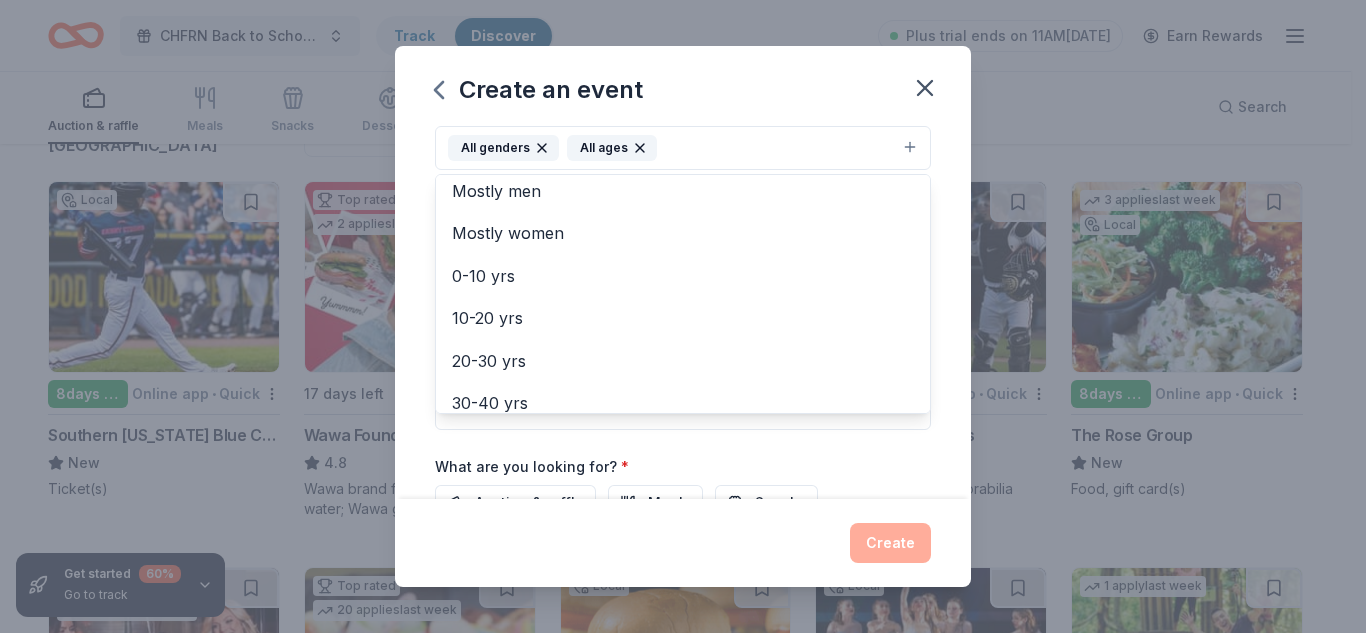 scroll, scrollTop: 0, scrollLeft: 0, axis: both 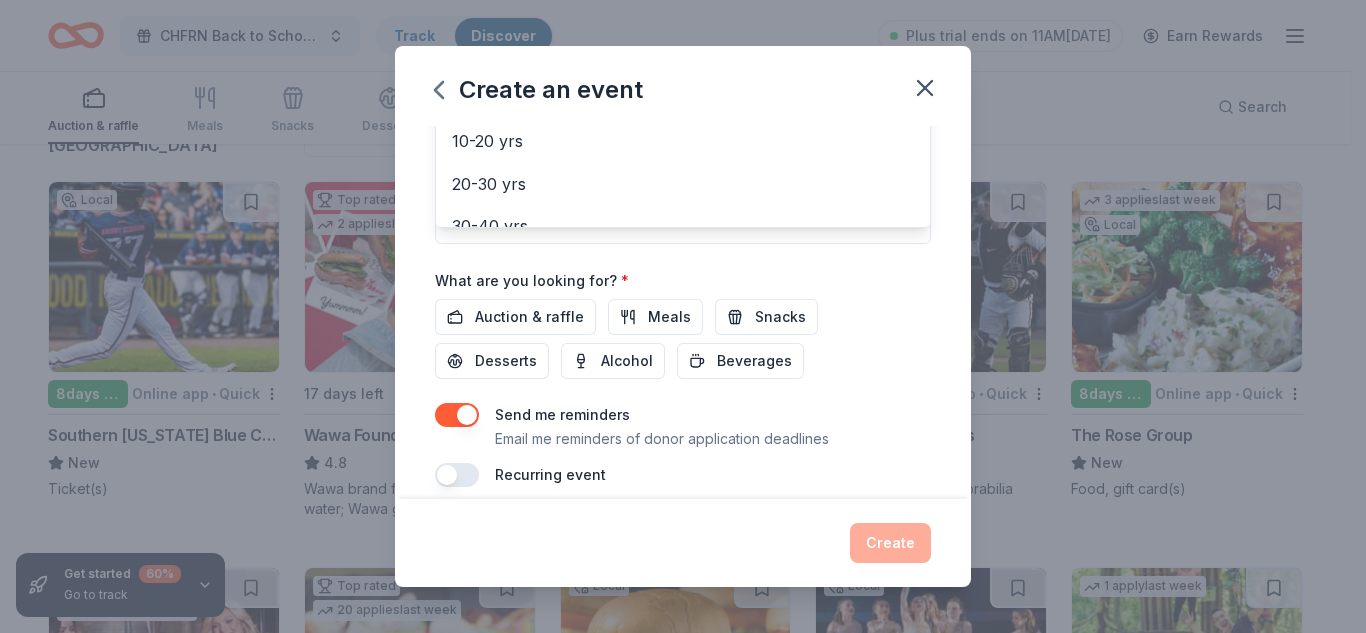 click on "Event name * Compassionate Hearts Family Resource Network' s  Silent Auction Fundraiser 75 /100 Event website [DOMAIN_NAME] Attendance * 200 Date * [DATE] ZIP code * Event type * Fundraiser Demographic All genders All ages Mostly men Mostly women 0-10 yrs 10-20 yrs 20-30 yrs 30-40 yrs 40-50 yrs 50-60 yrs 60-70 yrs 70-80 yrs 80+ yrs We use this information to help brands find events with their target demographic to sponsor their products. Mailing address Apt/unit Description What are you looking for? * Auction & raffle Meals Snacks Desserts Alcohol Beverages Send me reminders Email me reminders of donor application deadlines Recurring event" at bounding box center (683, 23) 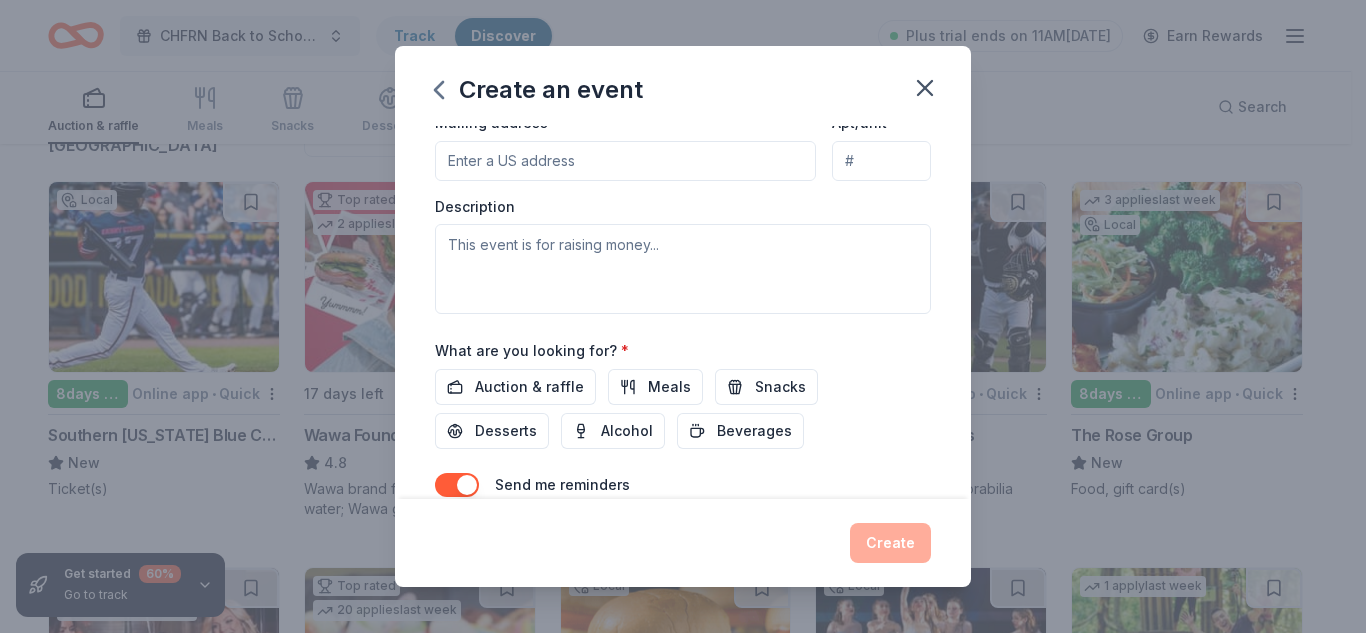 scroll, scrollTop: 537, scrollLeft: 0, axis: vertical 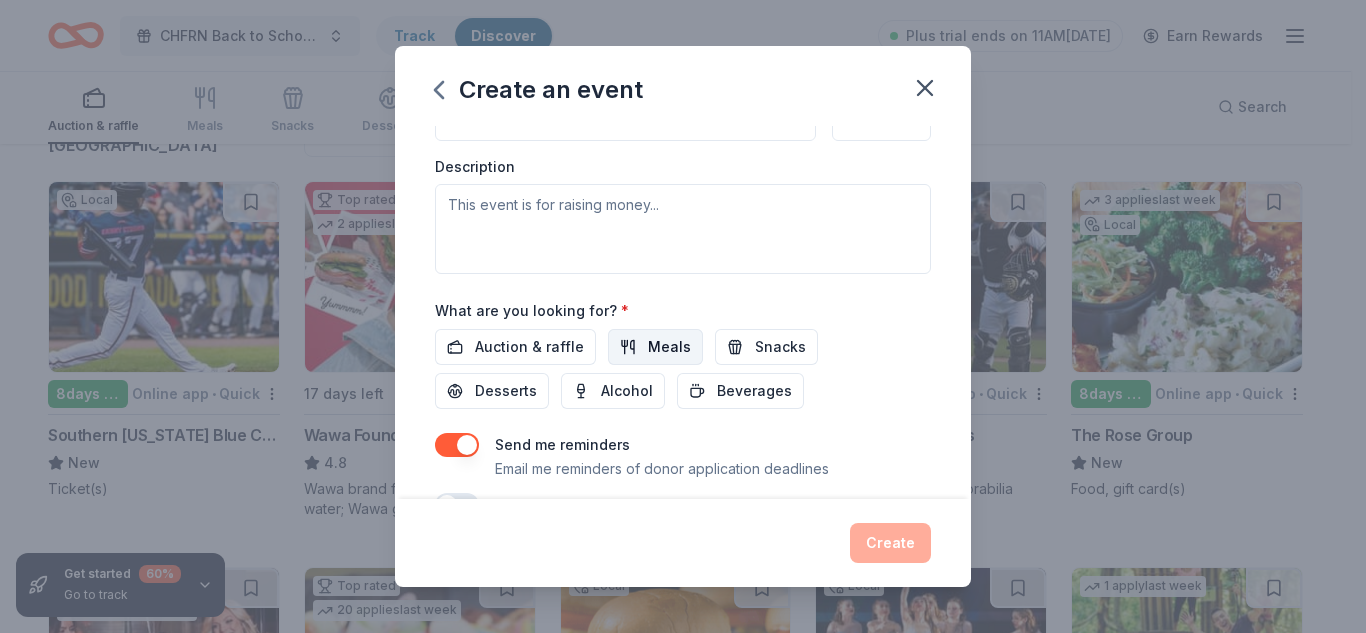 click on "Meals" at bounding box center [655, 347] 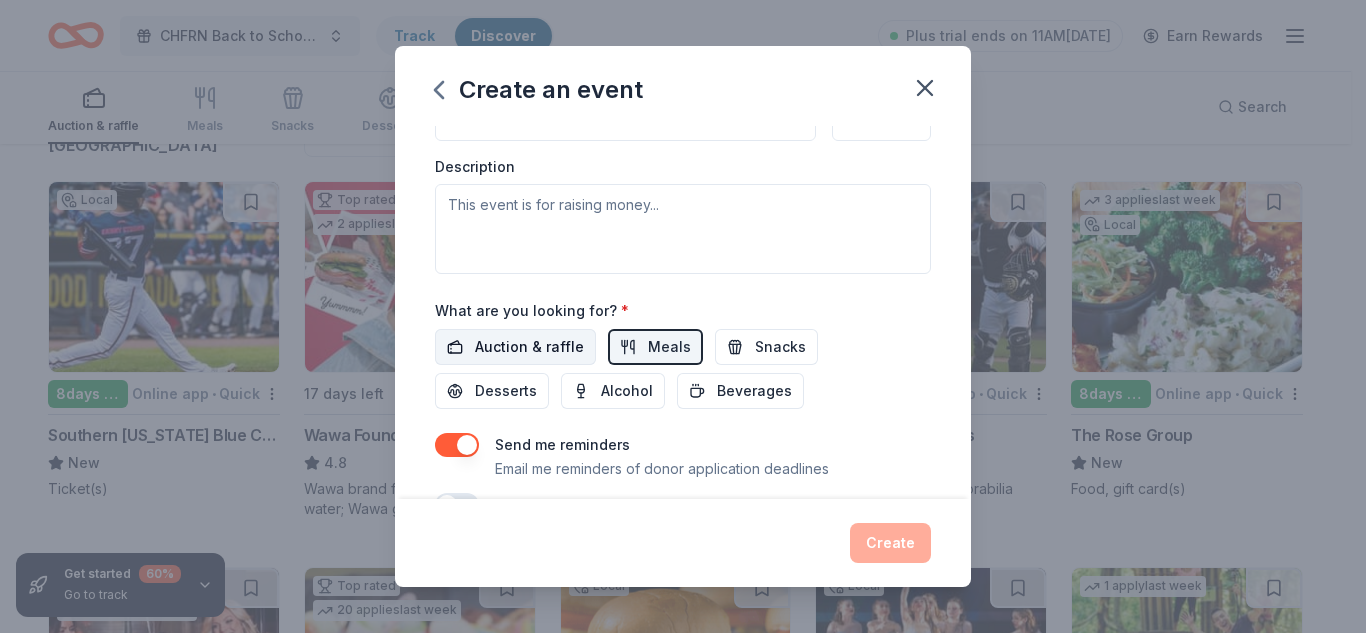 click on "Auction & raffle" at bounding box center (529, 347) 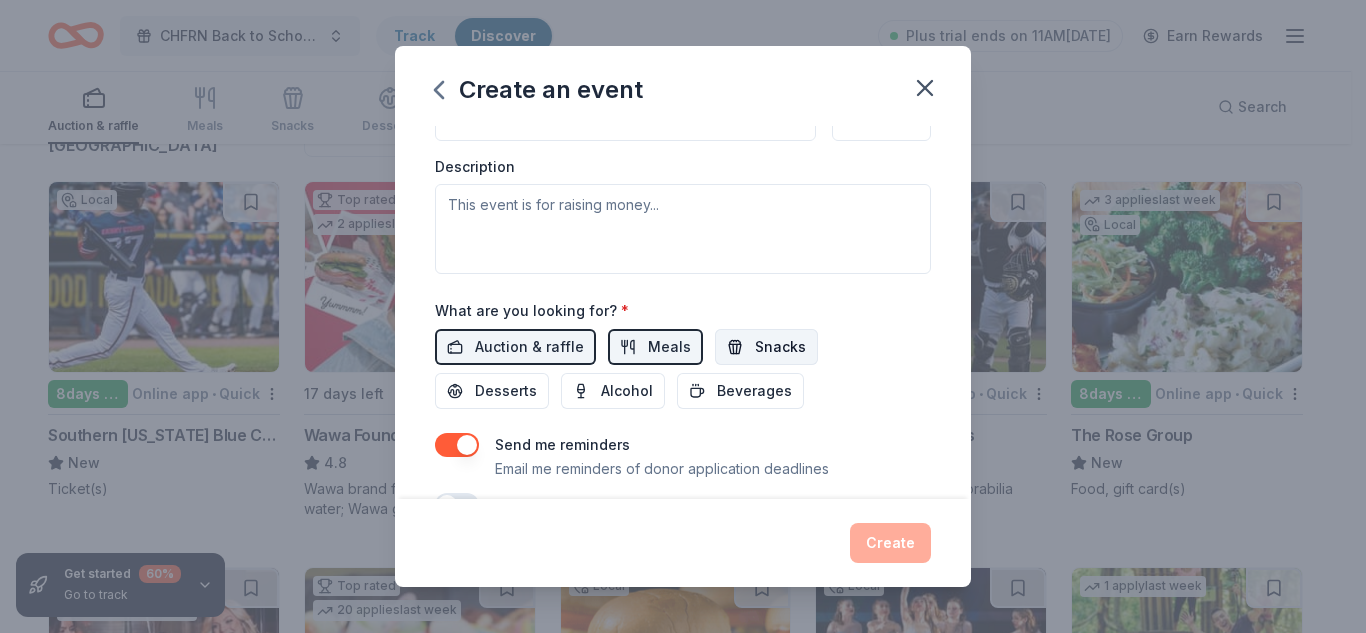 click on "Snacks" at bounding box center (780, 347) 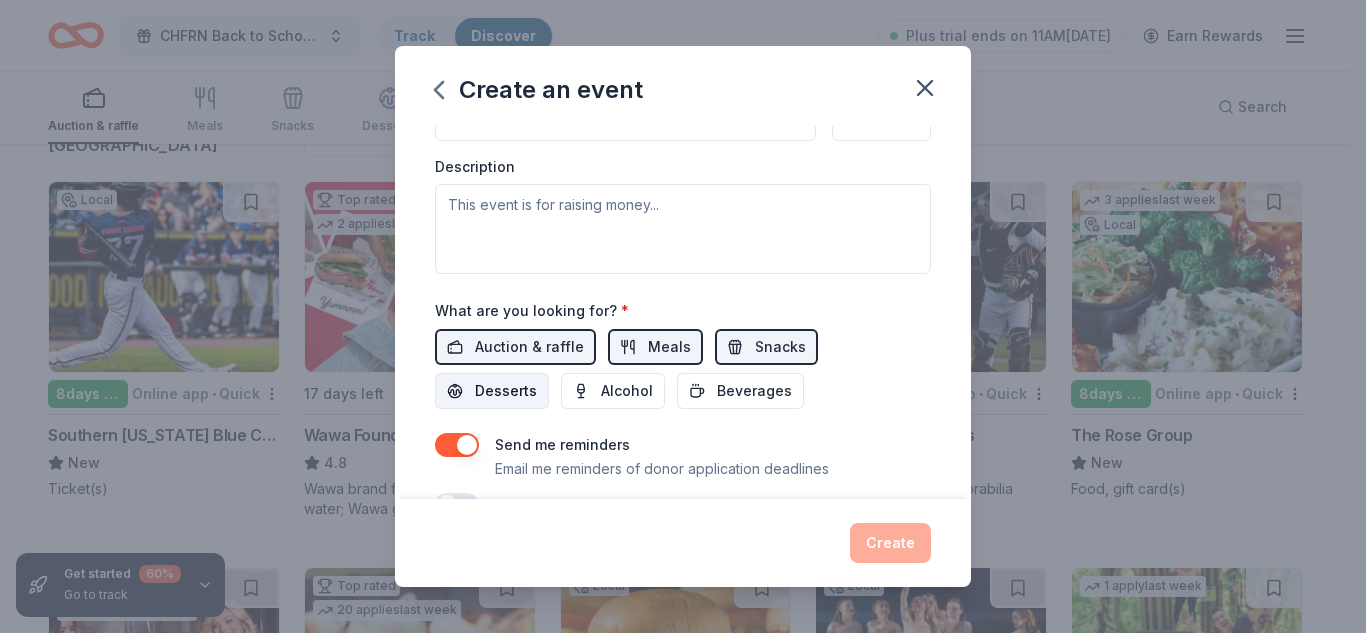 click on "Desserts" at bounding box center [506, 391] 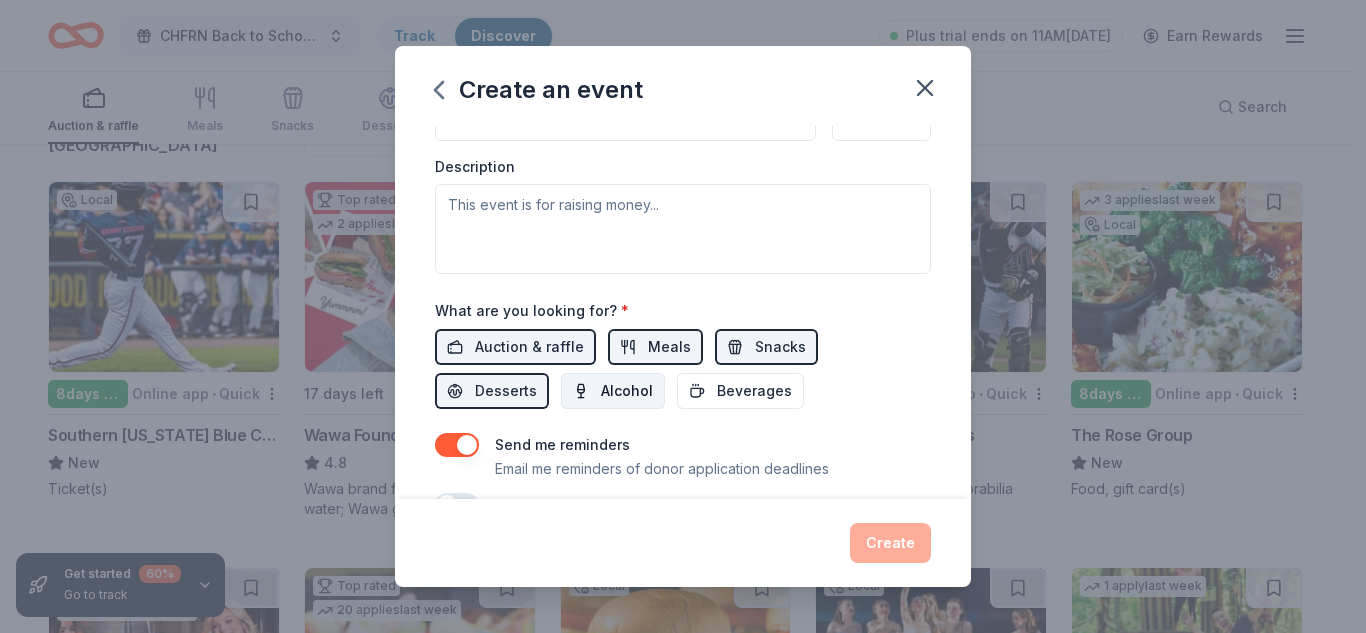 click on "Alcohol" at bounding box center [627, 391] 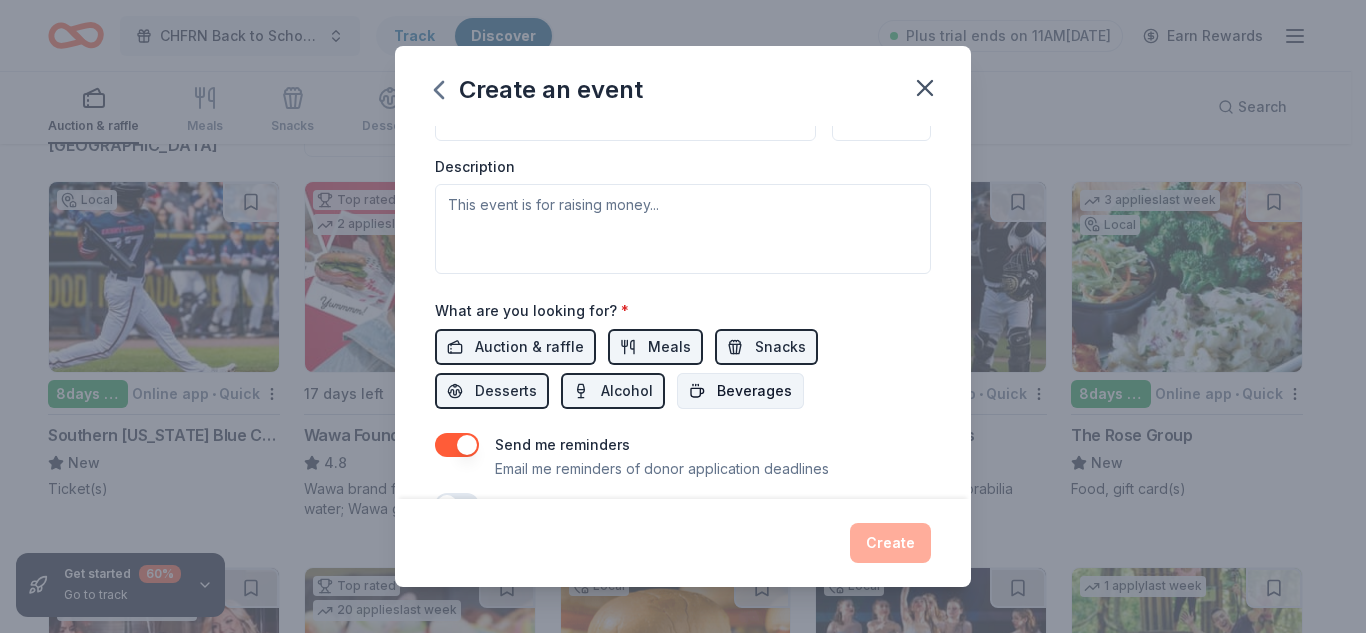 click on "Beverages" at bounding box center [754, 391] 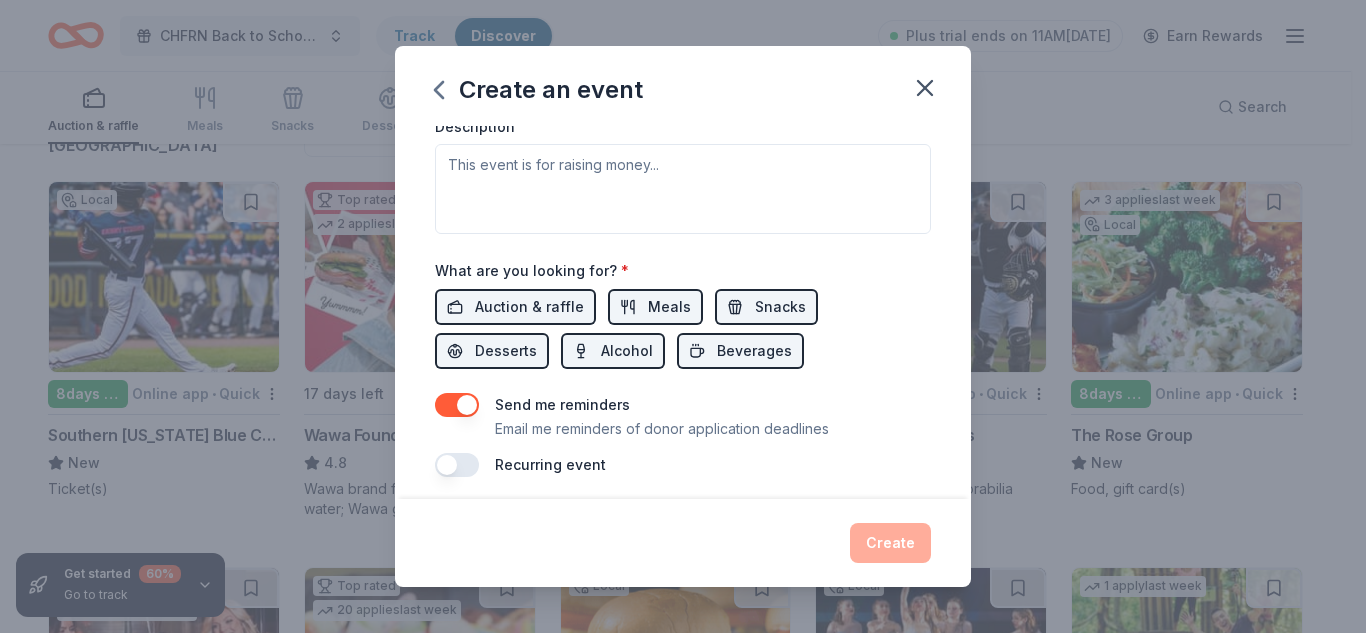 scroll, scrollTop: 587, scrollLeft: 0, axis: vertical 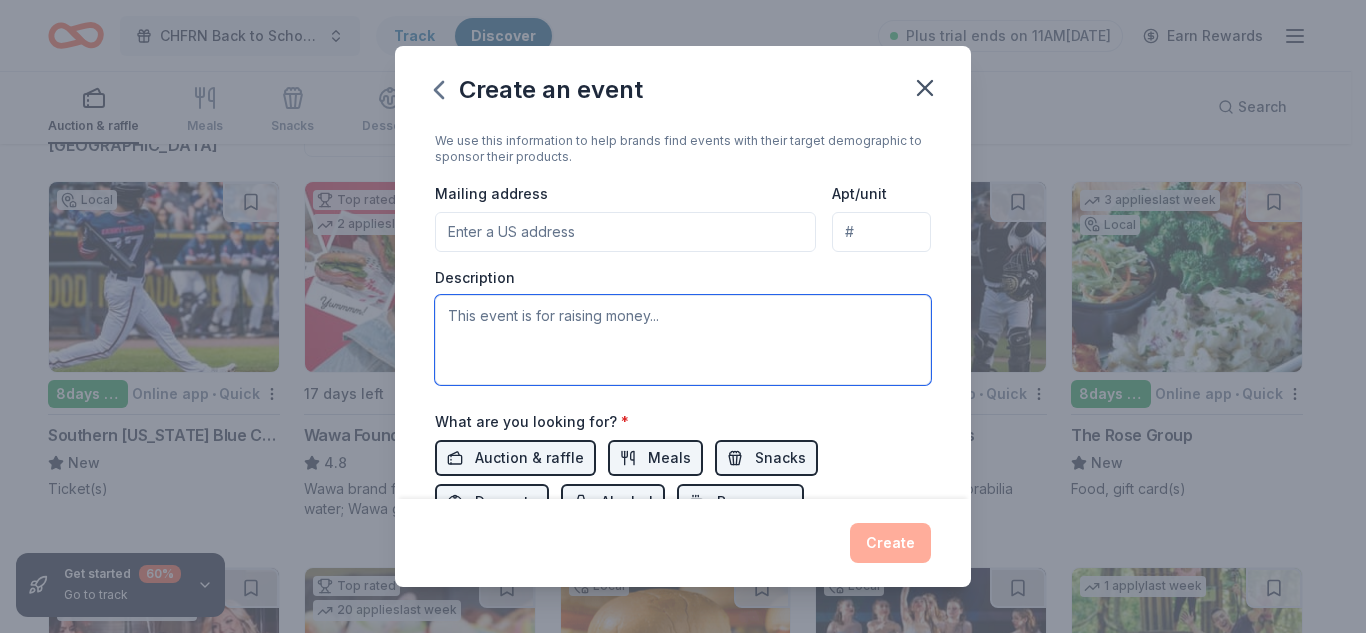 click at bounding box center (683, 340) 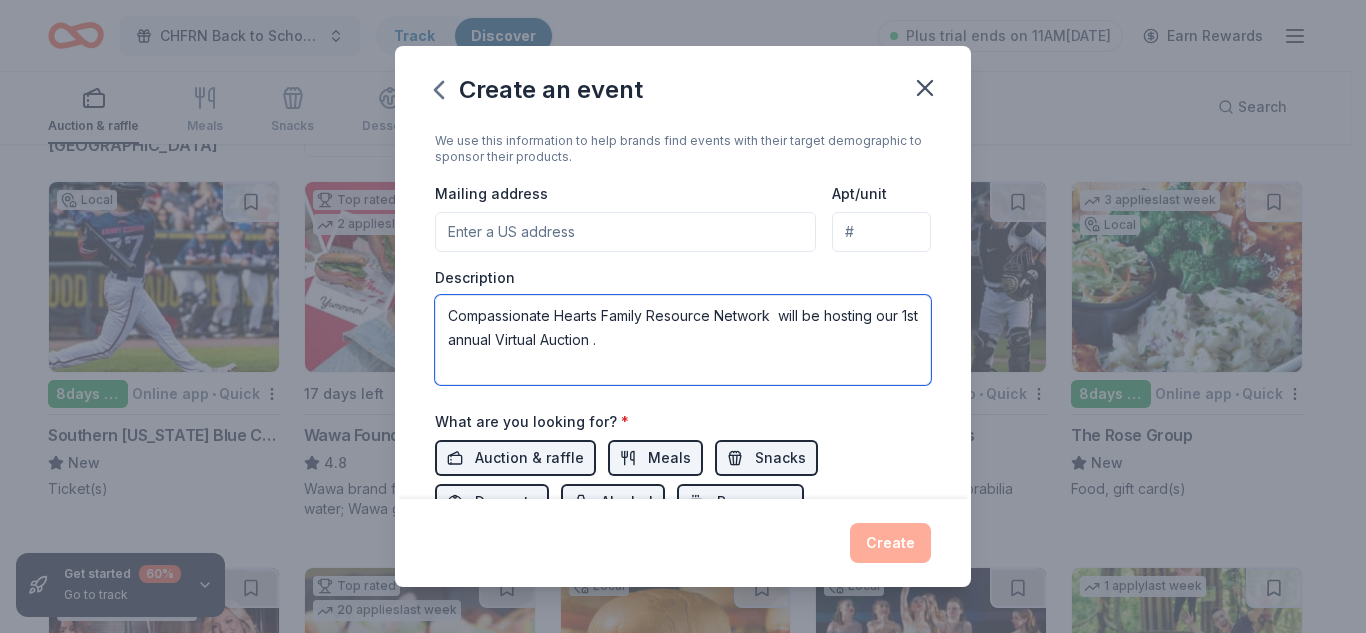 type on "Compassionate Hearts Family Resource Network  will be hosting our 1st annual Virtual Auction ." 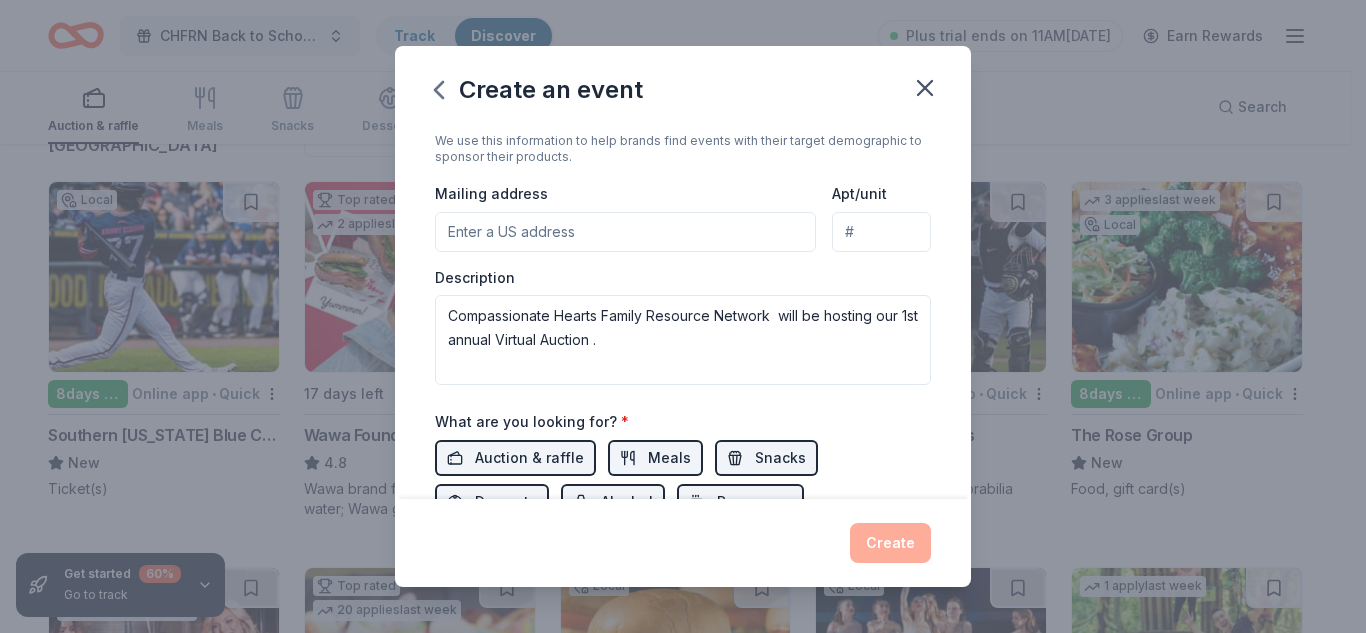 click on "Mailing address" at bounding box center (625, 232) 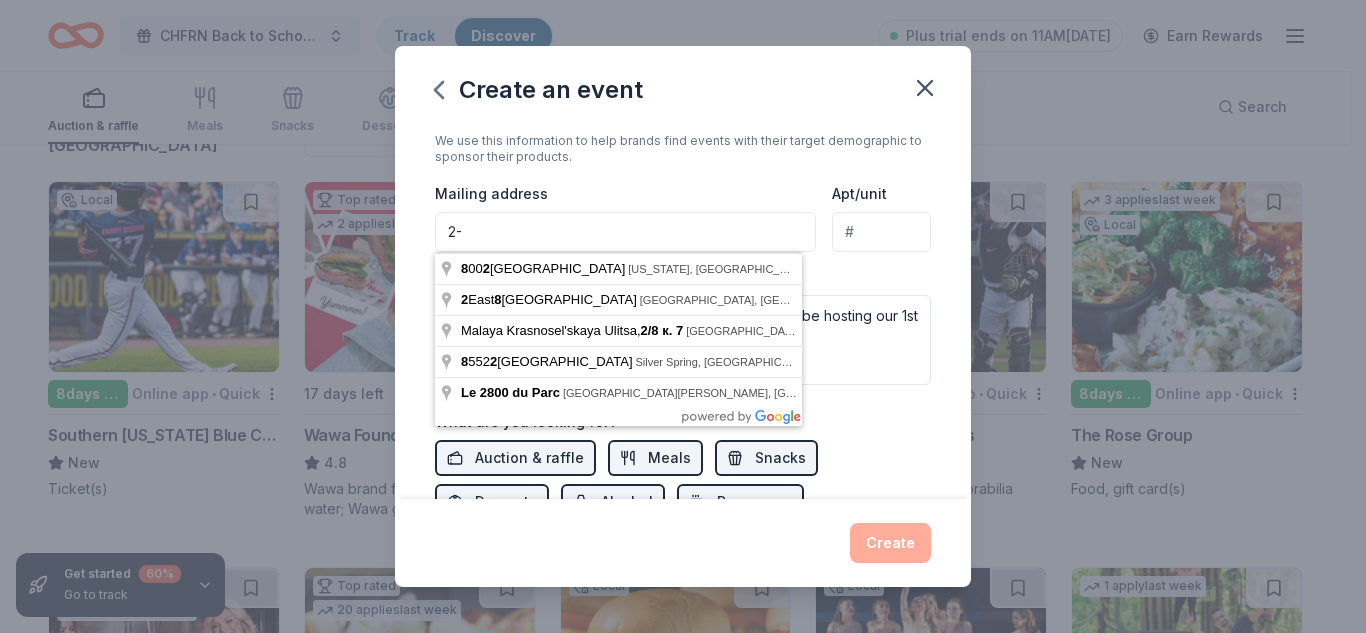 type on "2" 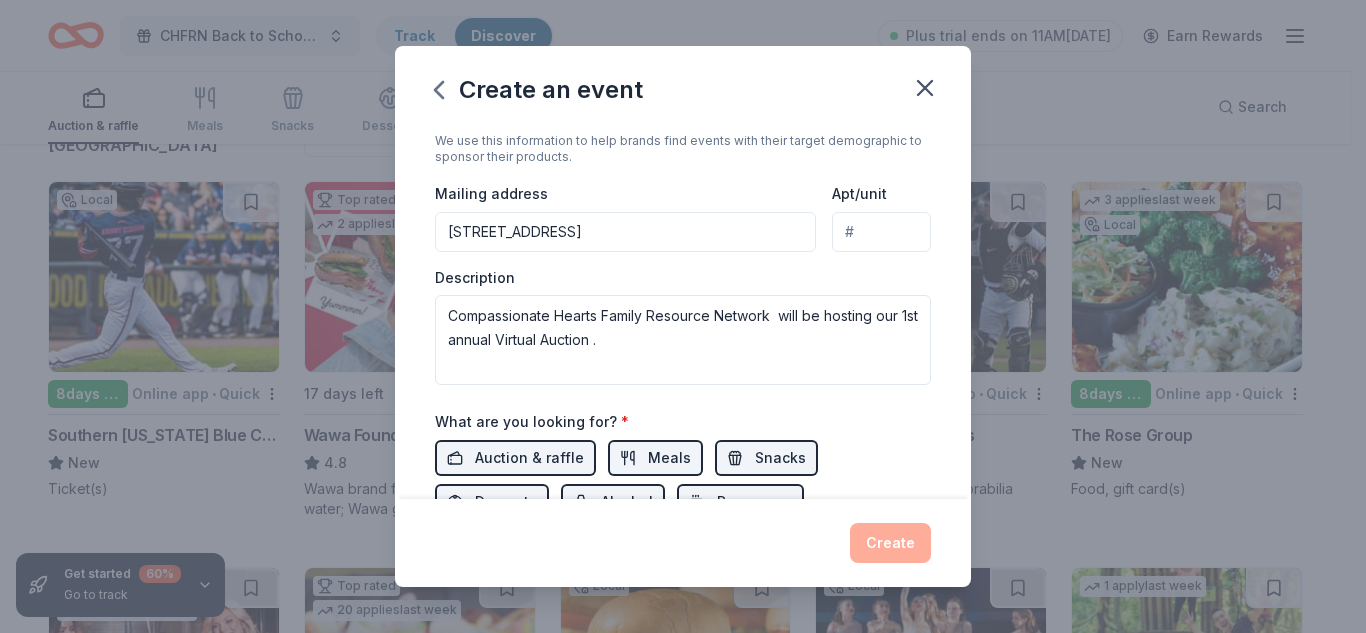 type on "undefined [GEOGRAPHIC_DATA], [GEOGRAPHIC_DATA]" 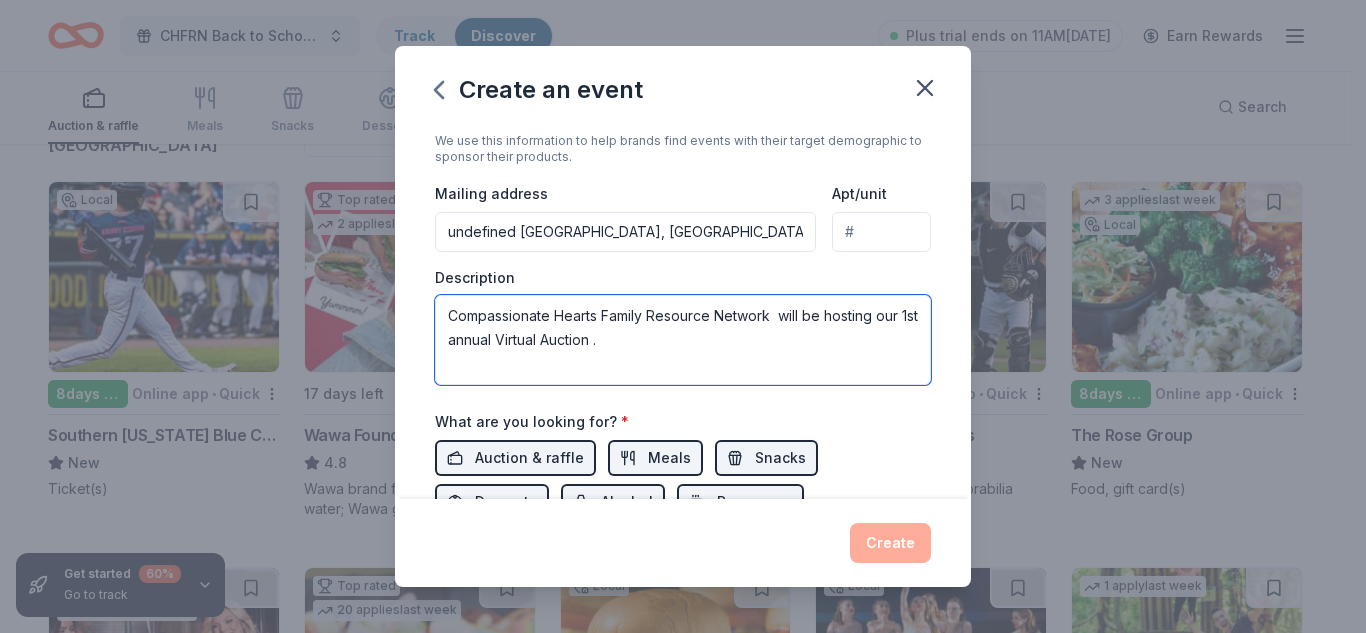 click on "Compassionate Hearts Family Resource Network  will be hosting our 1st annual Virtual Auction ." at bounding box center [683, 340] 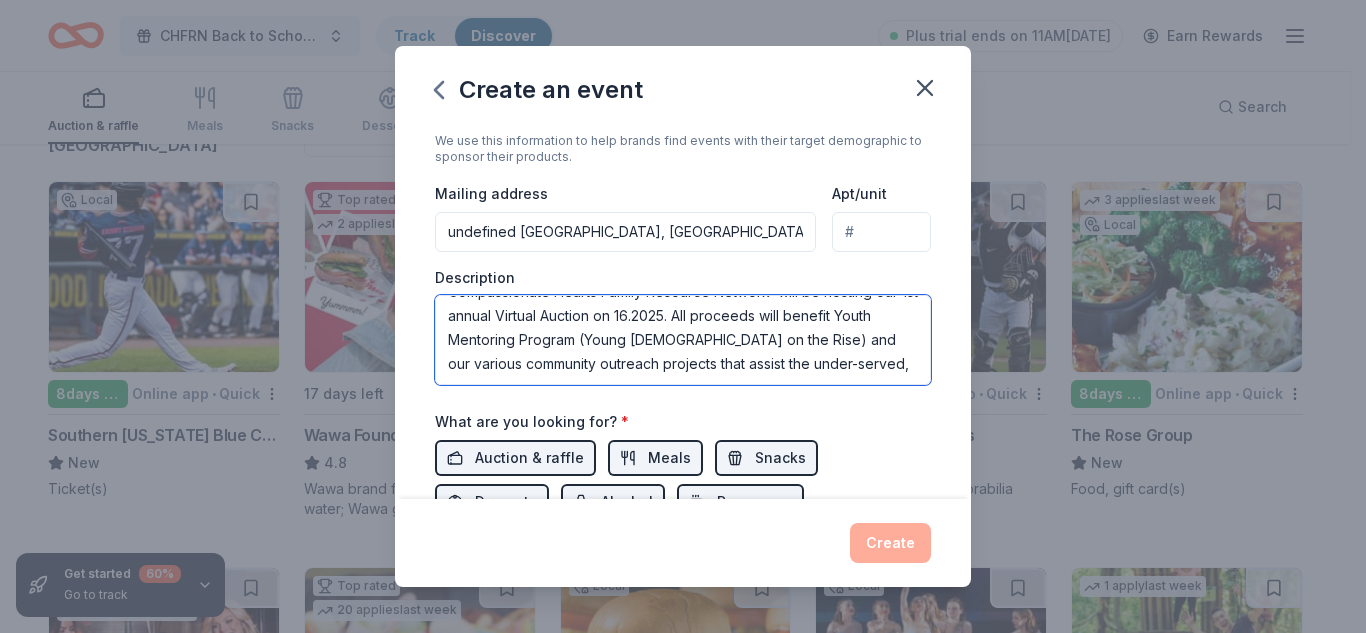 scroll, scrollTop: 24, scrollLeft: 0, axis: vertical 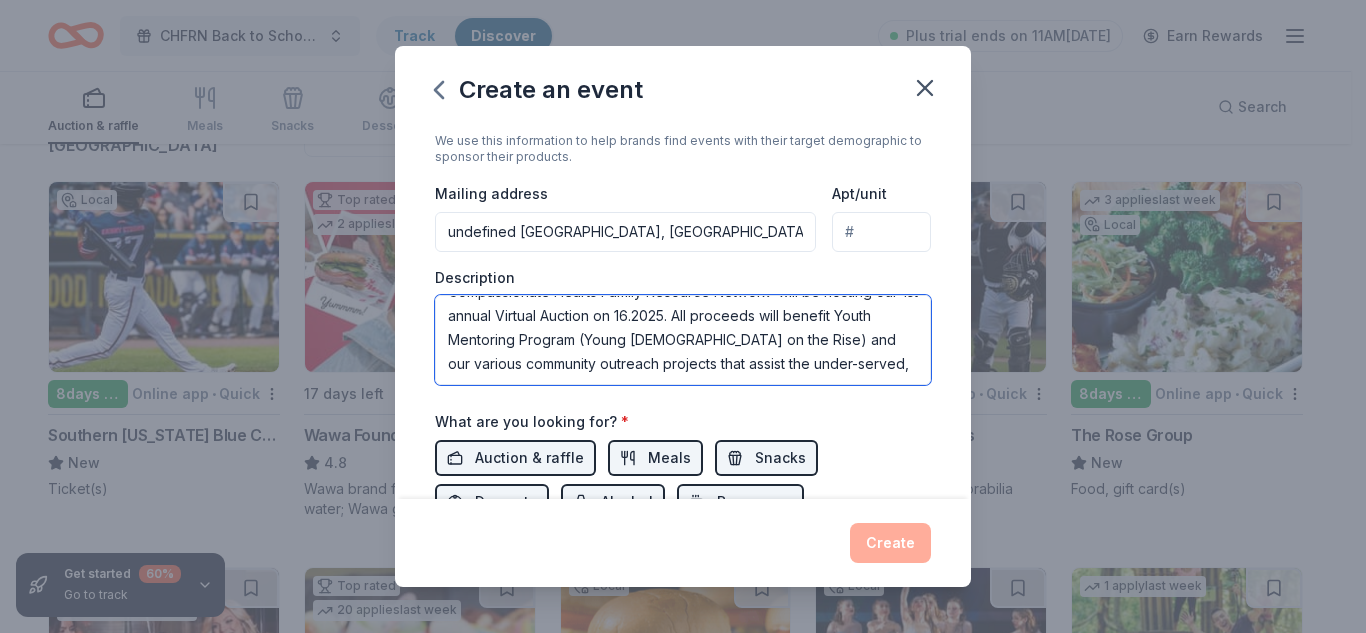 click on "Compassionate Hearts Family Resource Network  will be hosting our 1st annual Virtual Auction on 16.2025. All proceeds will benefit Youth Mentoring Program (Young [DEMOGRAPHIC_DATA] on the Rise) and our various community outreach projects that assist the under-served," at bounding box center (683, 340) 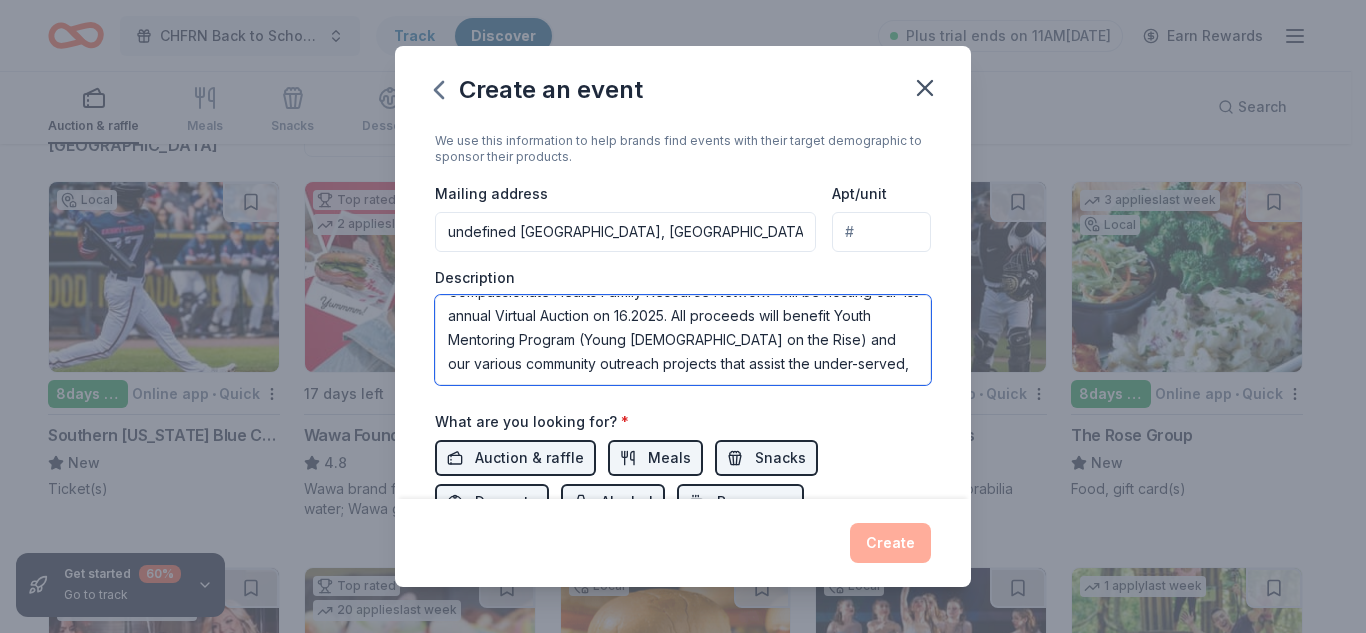 scroll, scrollTop: 37, scrollLeft: 0, axis: vertical 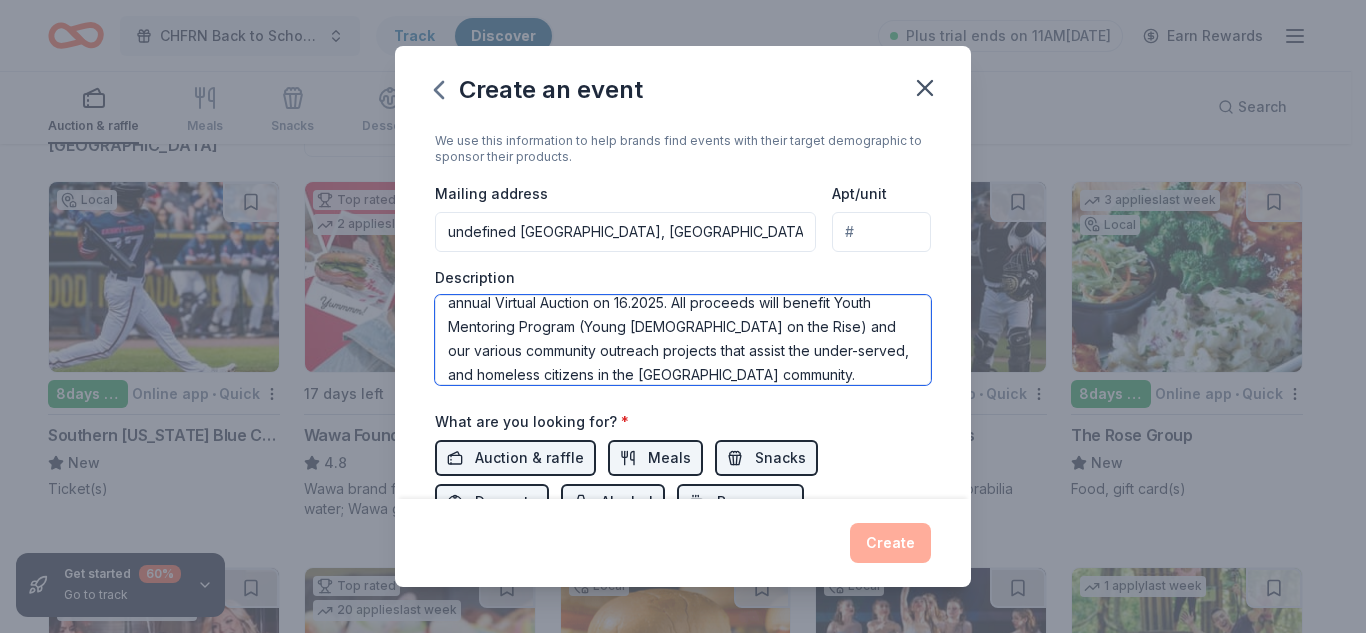 type on "Compassionate Hearts Family Resource Network  will be hosting our 1st annual Virtual Auction on 16.2025. All proceeds will benefit Youth Mentoring Program (Young [DEMOGRAPHIC_DATA] on the Rise) and our various community outreach projects that assist the under-served, and homeless citizens in the [GEOGRAPHIC_DATA] community." 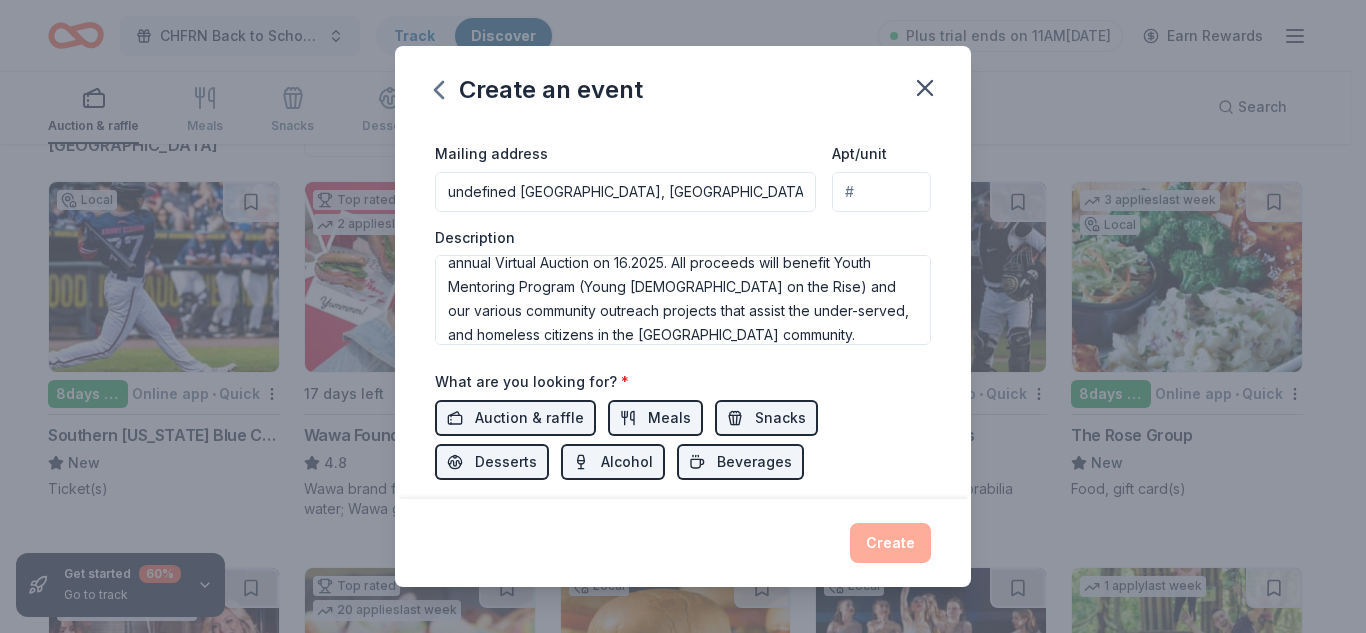 scroll, scrollTop: 573, scrollLeft: 0, axis: vertical 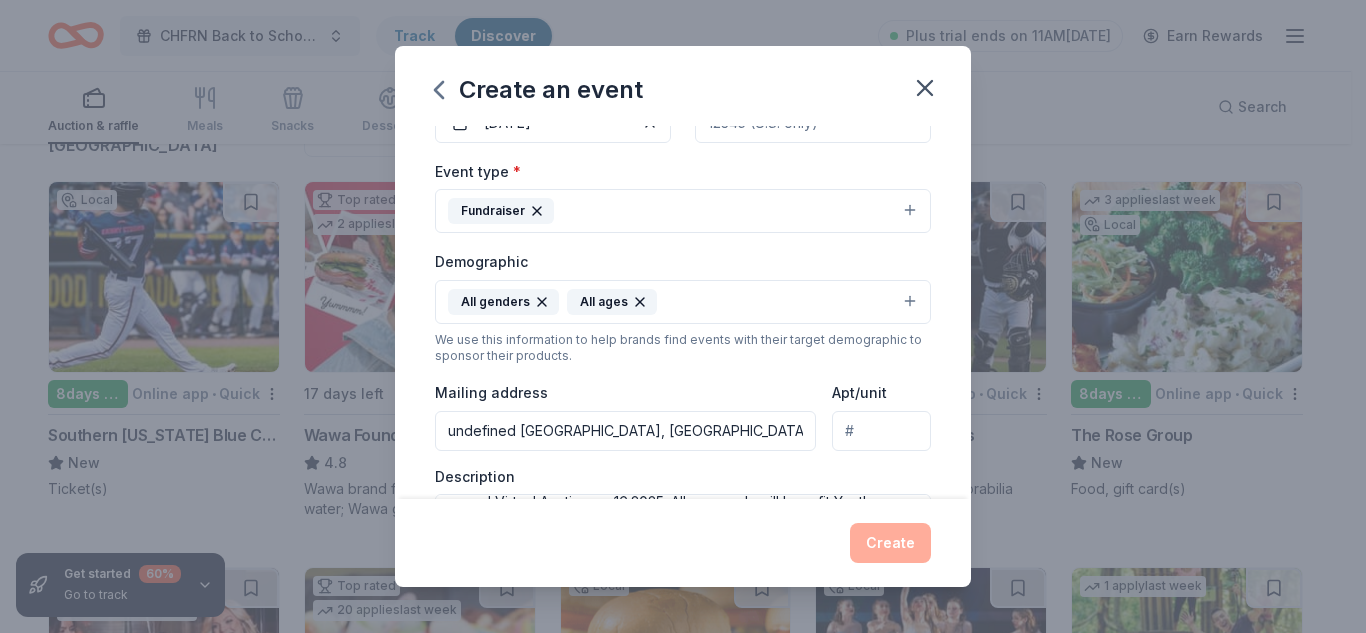 click on "Fundraiser" at bounding box center [683, 211] 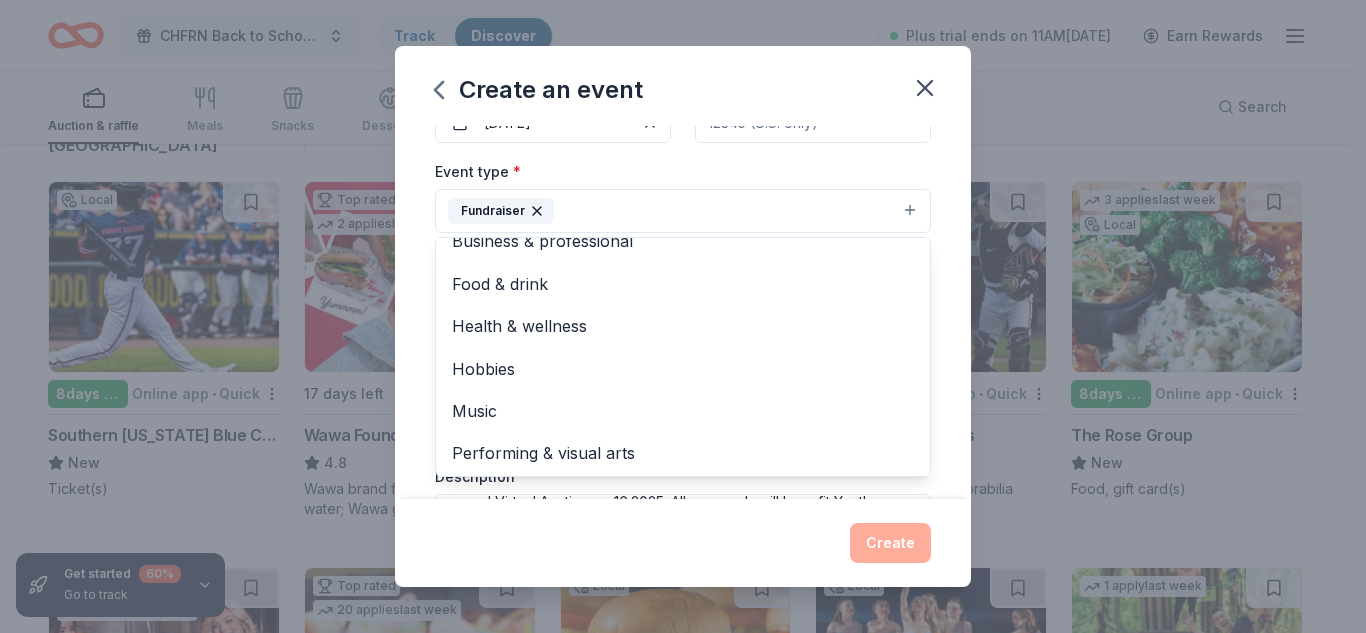 scroll, scrollTop: 24, scrollLeft: 0, axis: vertical 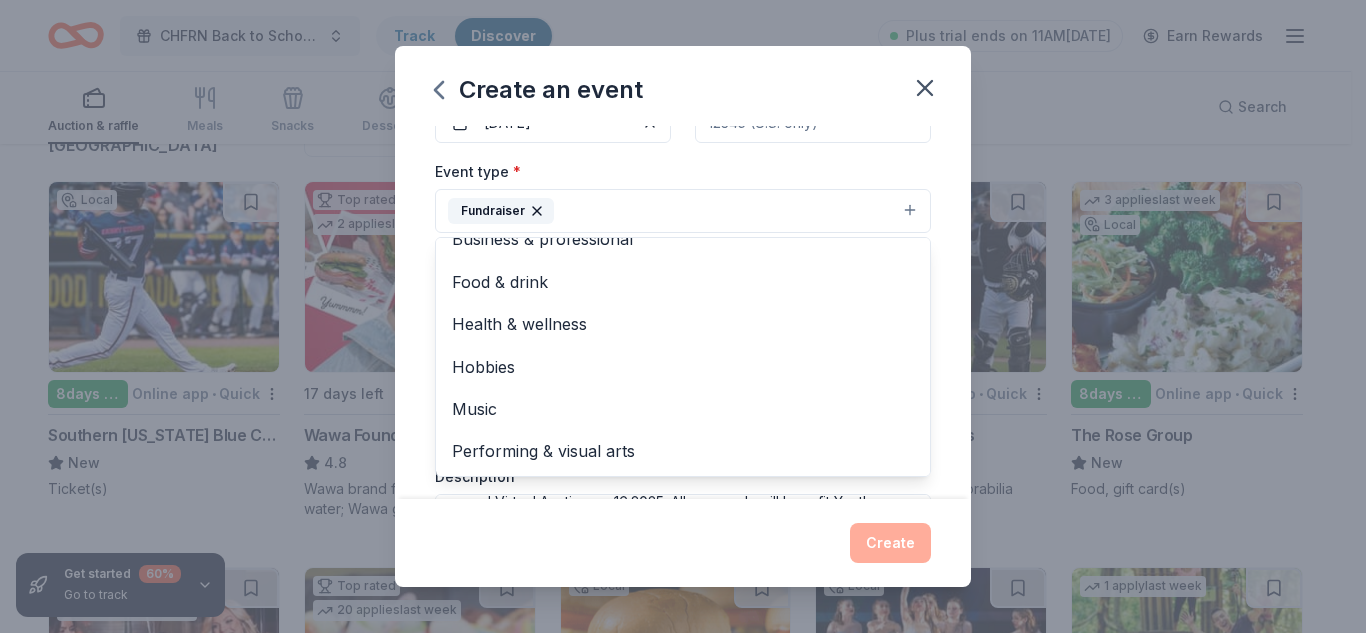 click on "Event name * Compassionate Hearts Family Resource Network' s  Silent Auction Fundraiser 75 /100 Event website [DOMAIN_NAME] Attendance * 200 Date * [DATE] ZIP code * Event type * Fundraiser Business & professional Food & drink Health & wellness Hobbies Music Performing & visual arts Demographic All genders All ages We use this information to help brands find events with their target demographic to sponsor their products. Mailing address undefined [GEOGRAPHIC_DATA] Apt/unit Description Compassionate Hearts Family Resource Network  will be hosting our 1st annual Virtual Auction on 16.2025. All proceeds will benefit Youth Mentoring Program (Young [DEMOGRAPHIC_DATA] on the Rise) and our various community outreach projects that assist the under-served, and homeless citizens in the [GEOGRAPHIC_DATA] community.    What are you looking for? * Auction & raffle Meals Snacks Desserts Alcohol Beverages Send me reminders Email me reminders of donor application deadlines Recurring event" at bounding box center (683, 312) 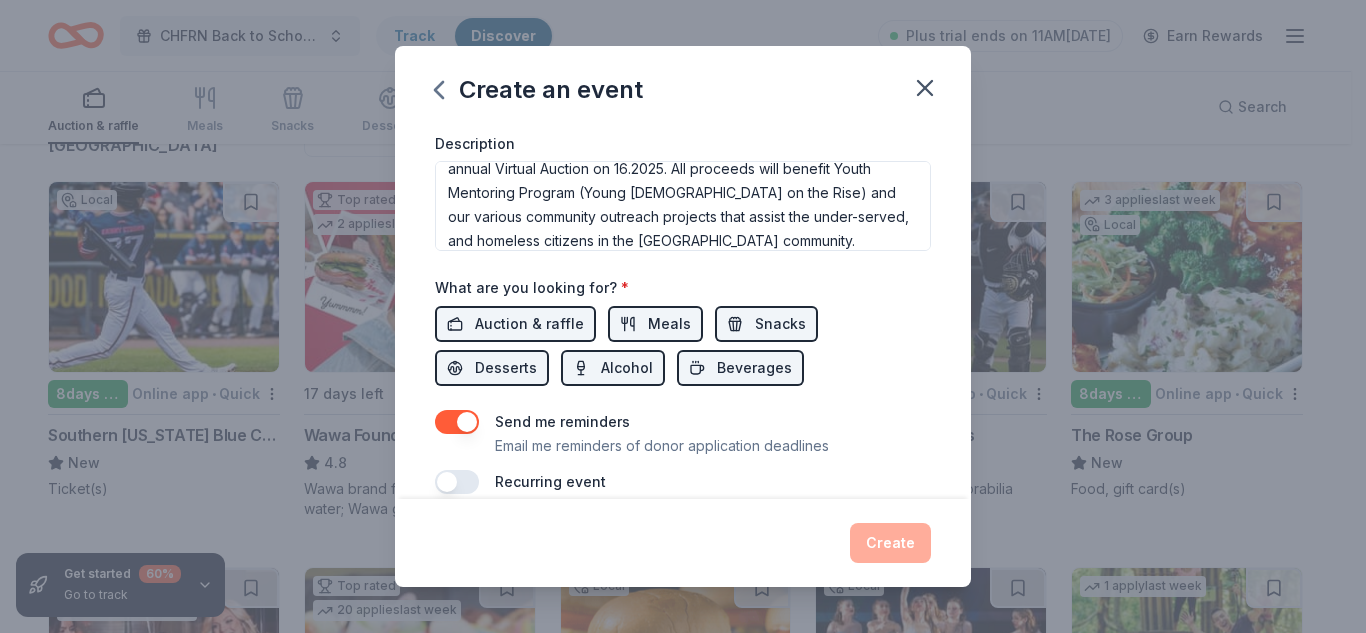 scroll, scrollTop: 587, scrollLeft: 0, axis: vertical 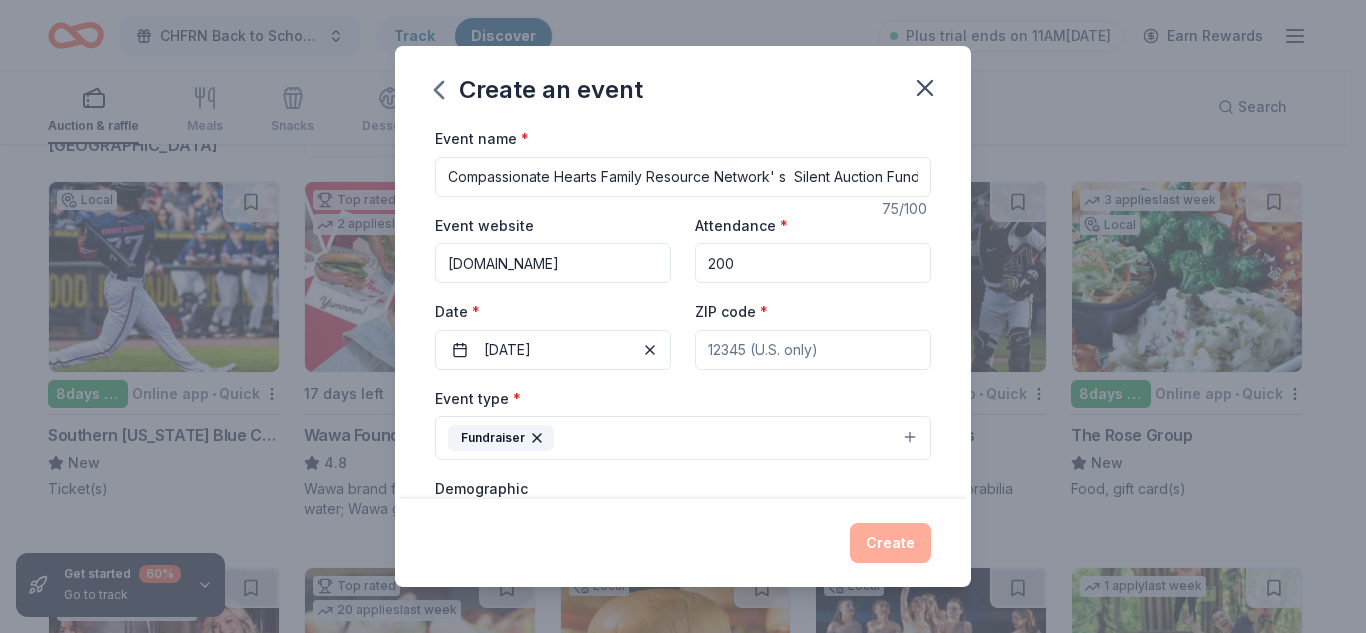 click on "ZIP code *" at bounding box center [813, 350] 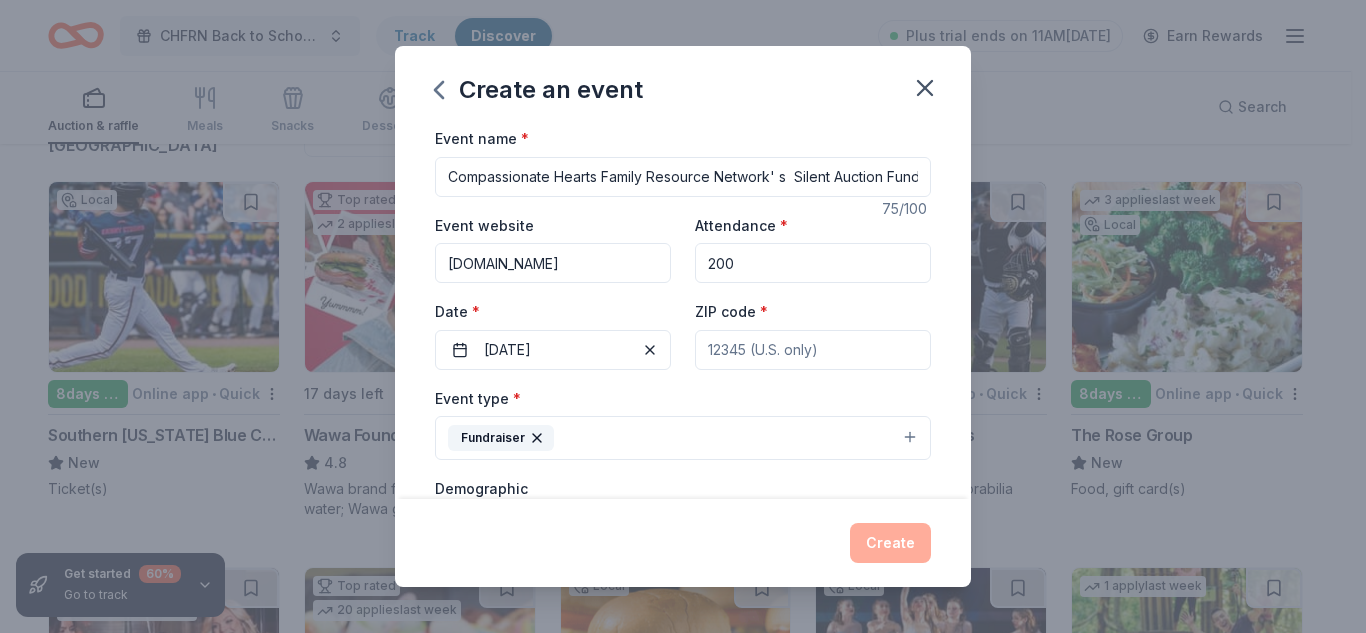 type on "20653" 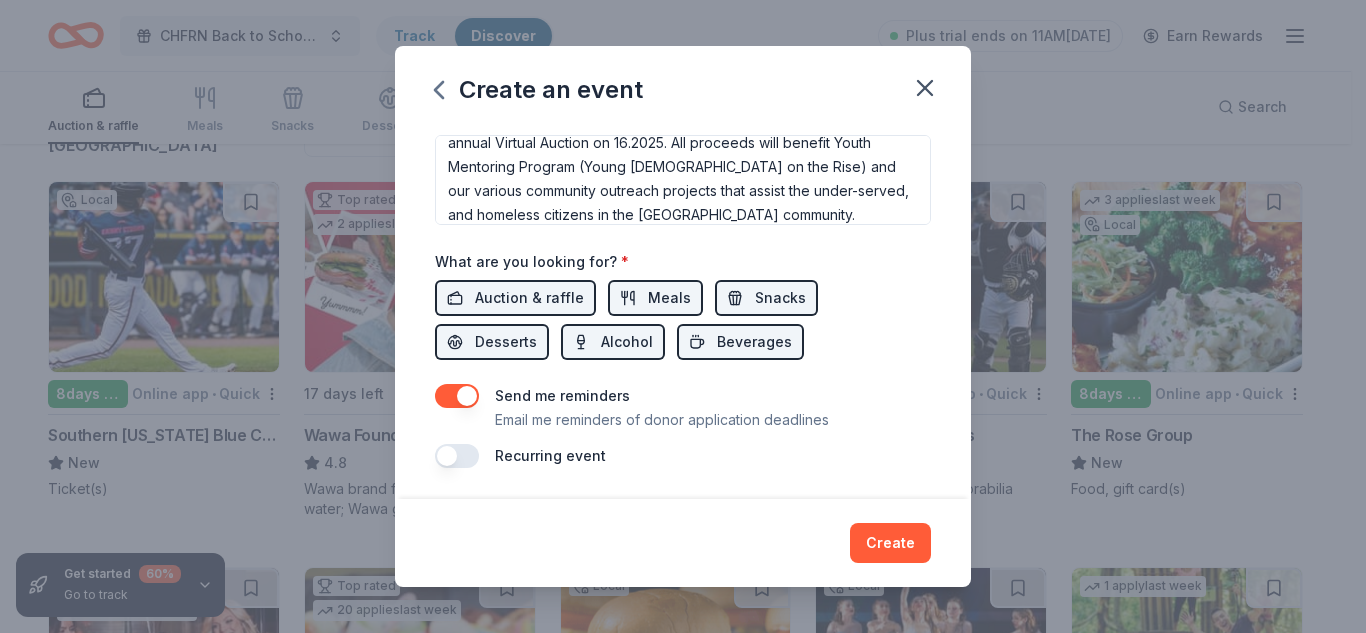 scroll, scrollTop: 587, scrollLeft: 0, axis: vertical 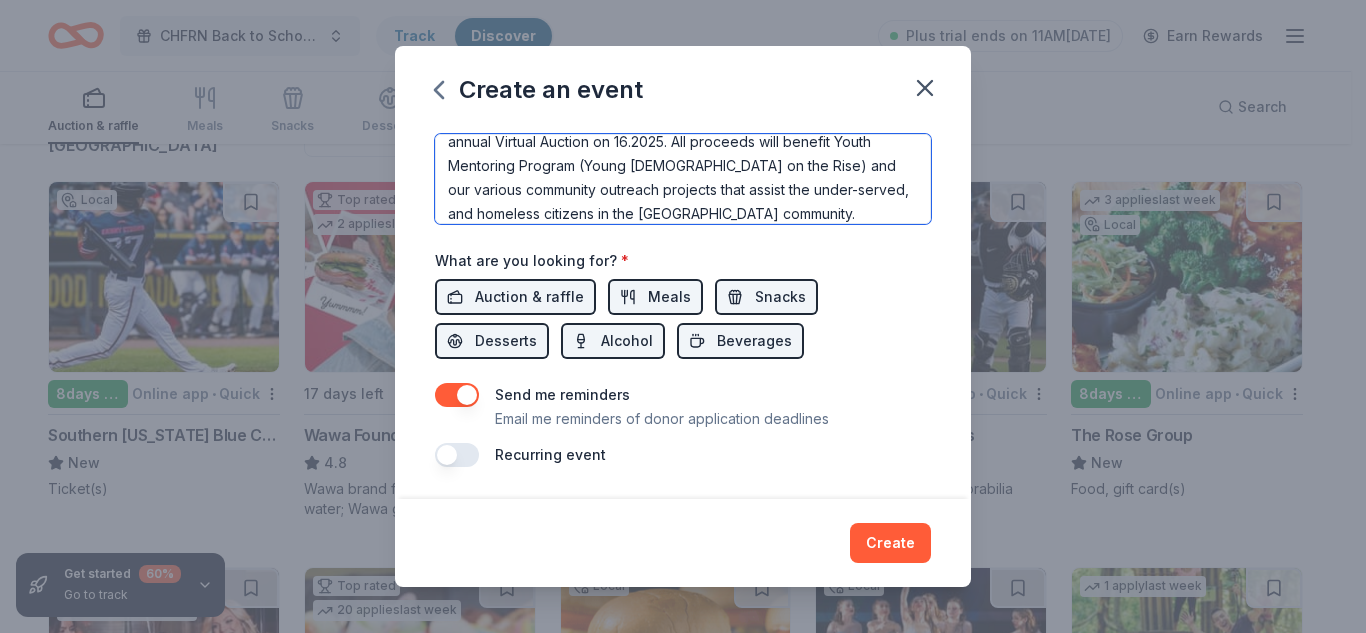 click on "Compassionate Hearts Family Resource Network  will be hosting our 1st annual Virtual Auction on 16.2025. All proceeds will benefit Youth Mentoring Program (Young [DEMOGRAPHIC_DATA] on the Rise) and our various community outreach projects that assist the under-served, and homeless citizens in the [GEOGRAPHIC_DATA] community." at bounding box center (683, 179) 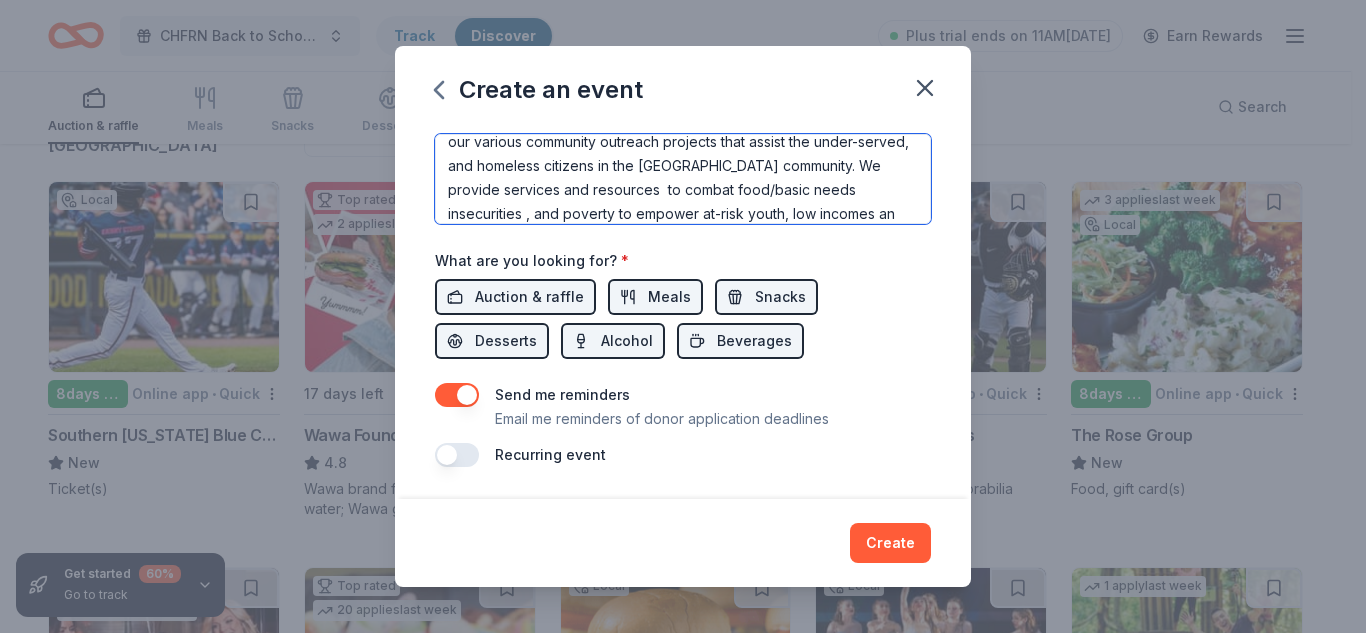 scroll, scrollTop: 109, scrollLeft: 0, axis: vertical 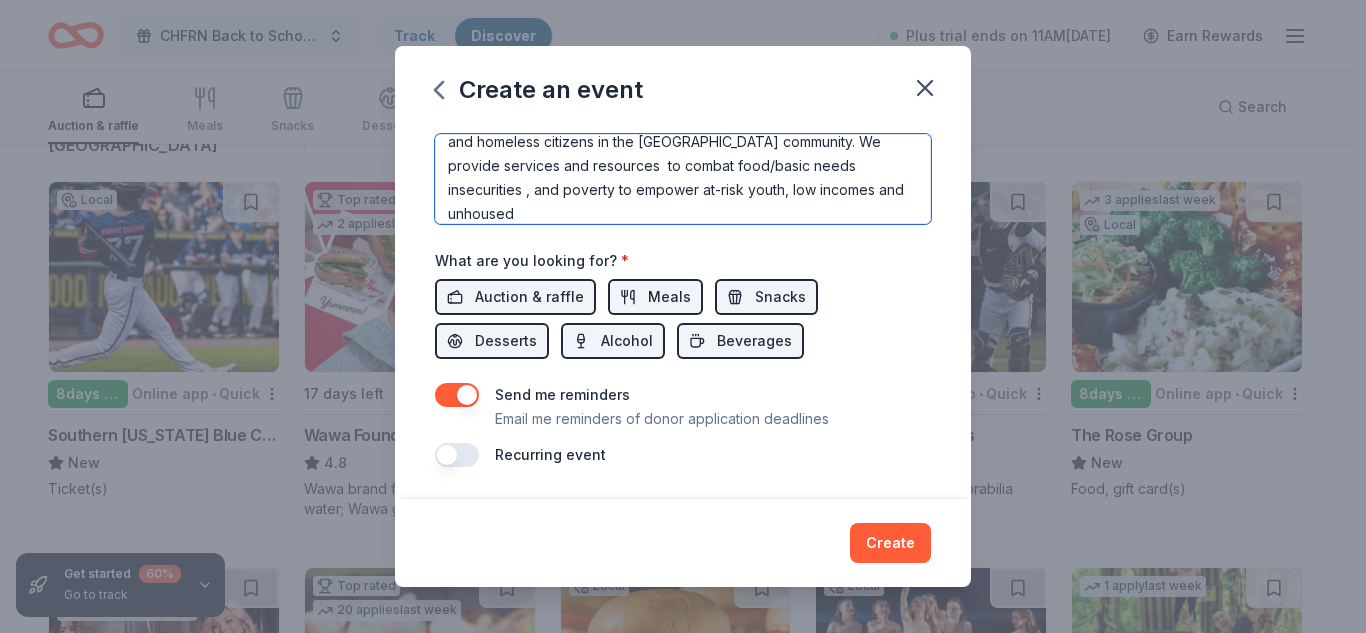 click on "Compassionate Hearts Family Resource Network  will be hosting our 1st annual Virtual Auction on 16.2025. All proceeds will benefit Youth Mentoring Program (Young [DEMOGRAPHIC_DATA] on the Rise) and our various community outreach projects that assist the under-served, and homeless citizens in the [GEOGRAPHIC_DATA] community. We provide services and resources  to combat food/basic needs insecurities , and poverty to empower at-risk youth, low incomes and  unhoused" at bounding box center [683, 179] 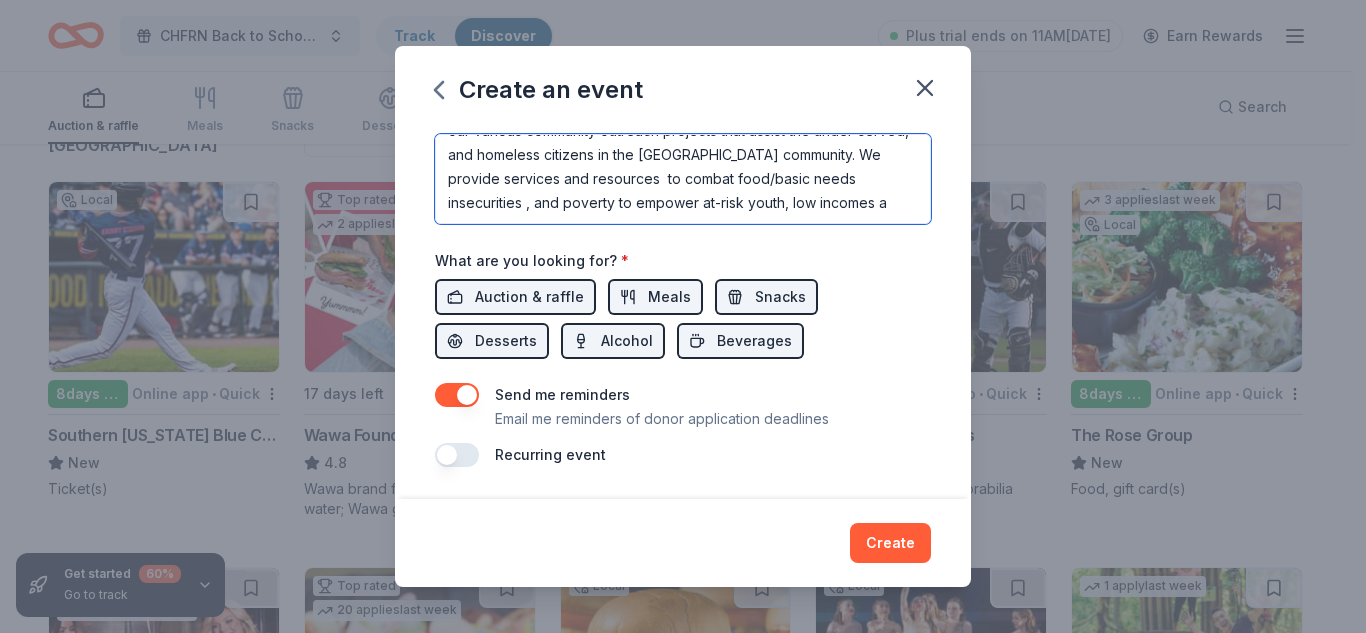 scroll, scrollTop: 96, scrollLeft: 0, axis: vertical 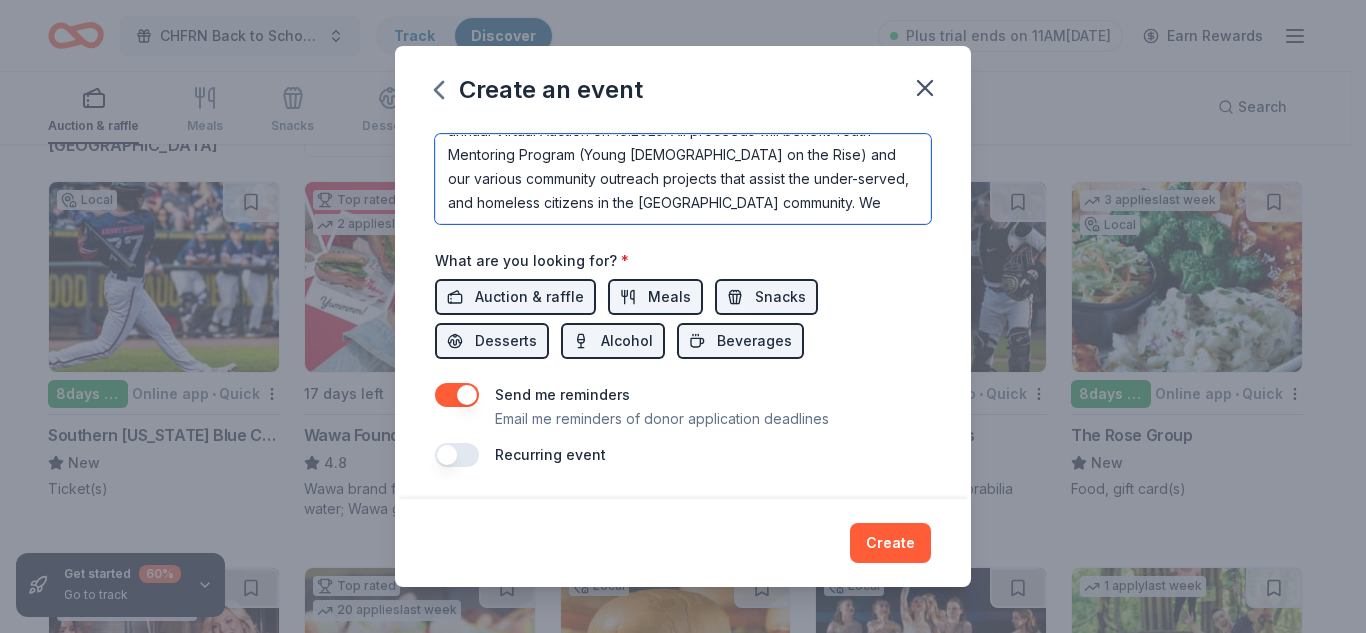 type on "Compassionate Hearts Family Resource Network  will be hosting our 1st annual Virtual Auction on 16.2025. All proceeds will benefit Youth Mentoring Program (Young [DEMOGRAPHIC_DATA] on the Rise) and our various community outreach projects that assist the under-served, and homeless citizens in the [GEOGRAPHIC_DATA] community. We" 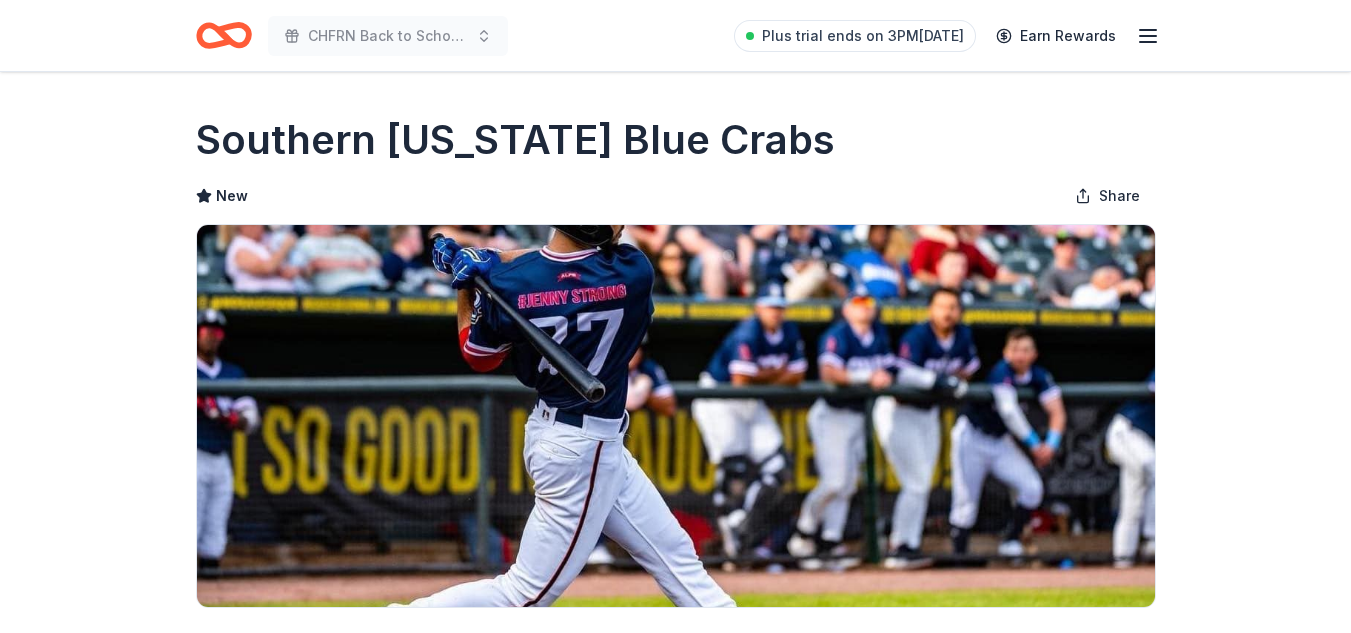 scroll, scrollTop: 0, scrollLeft: 0, axis: both 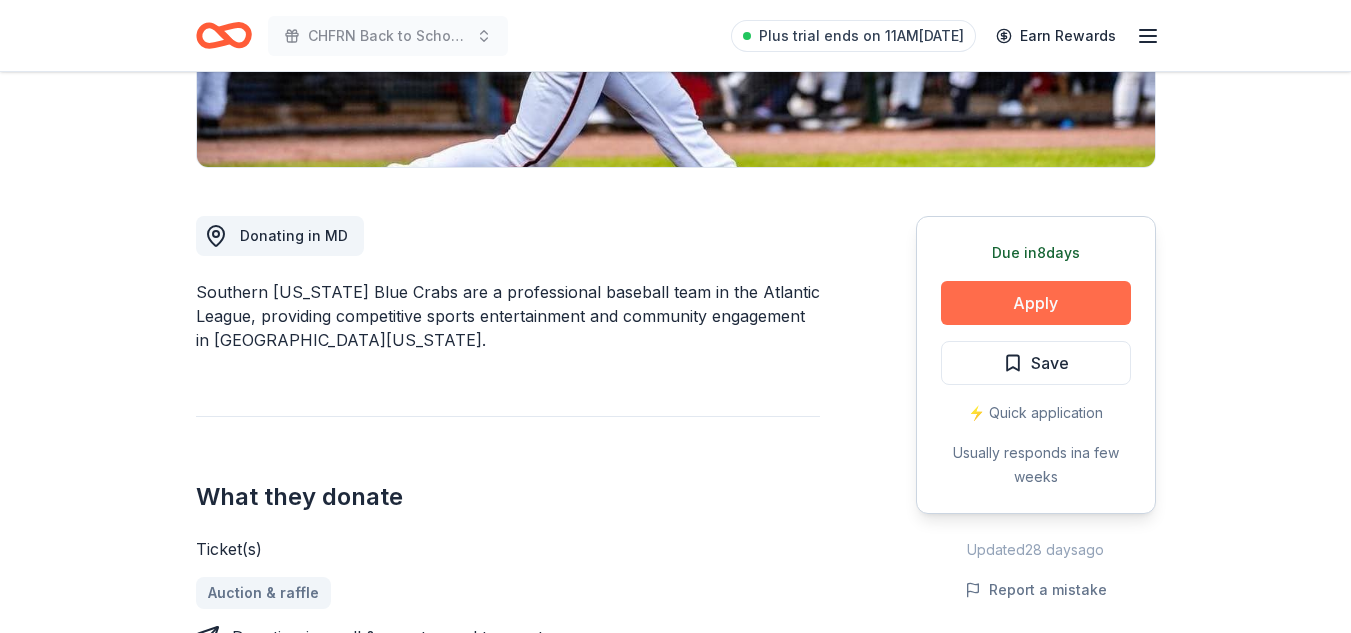 click on "Apply" at bounding box center [1036, 303] 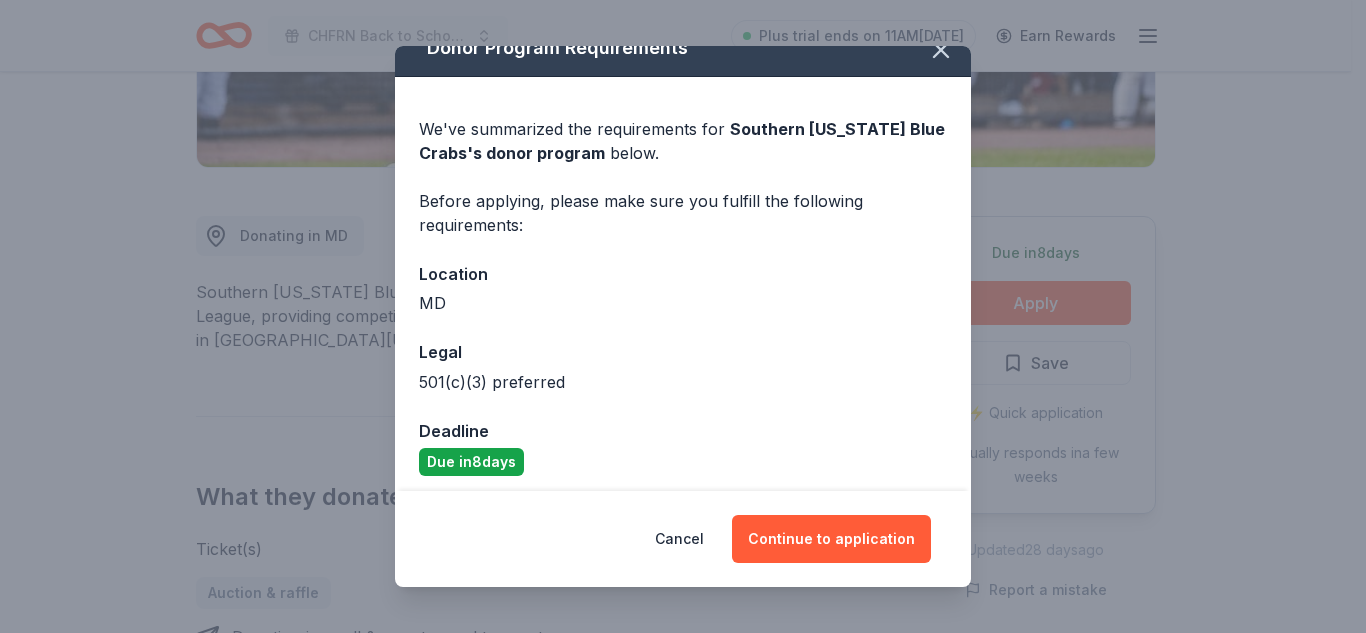 scroll, scrollTop: 35, scrollLeft: 0, axis: vertical 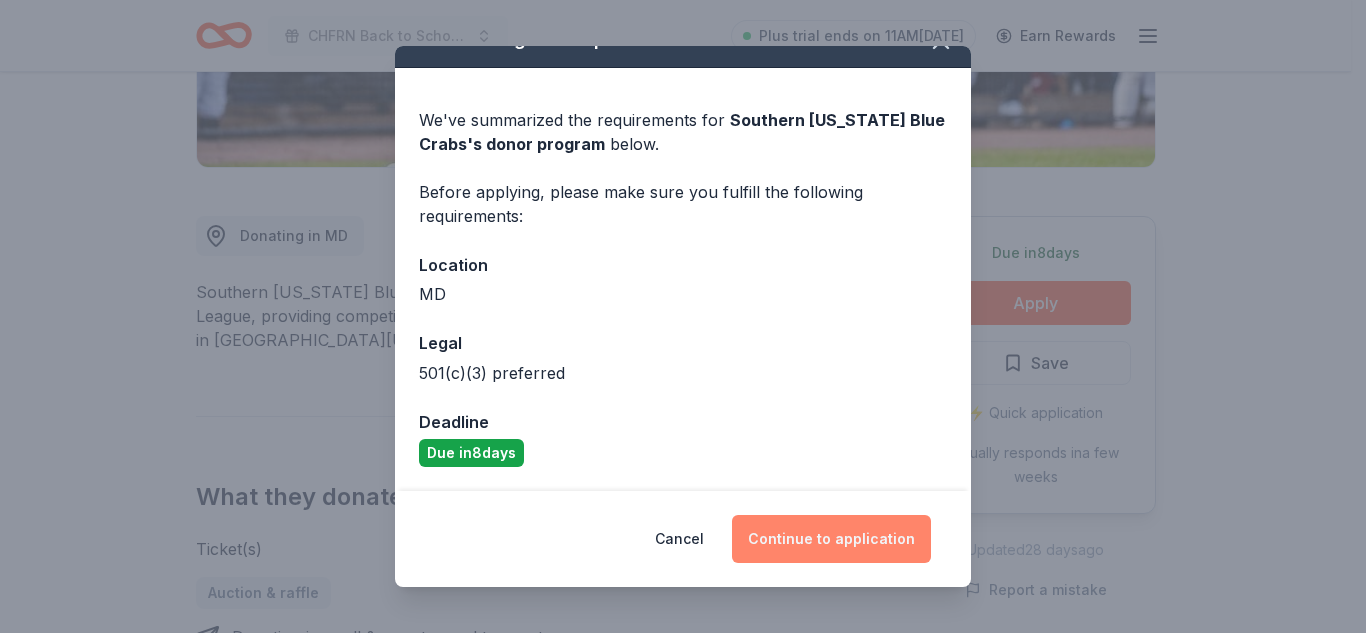 click on "Continue to application" at bounding box center [831, 539] 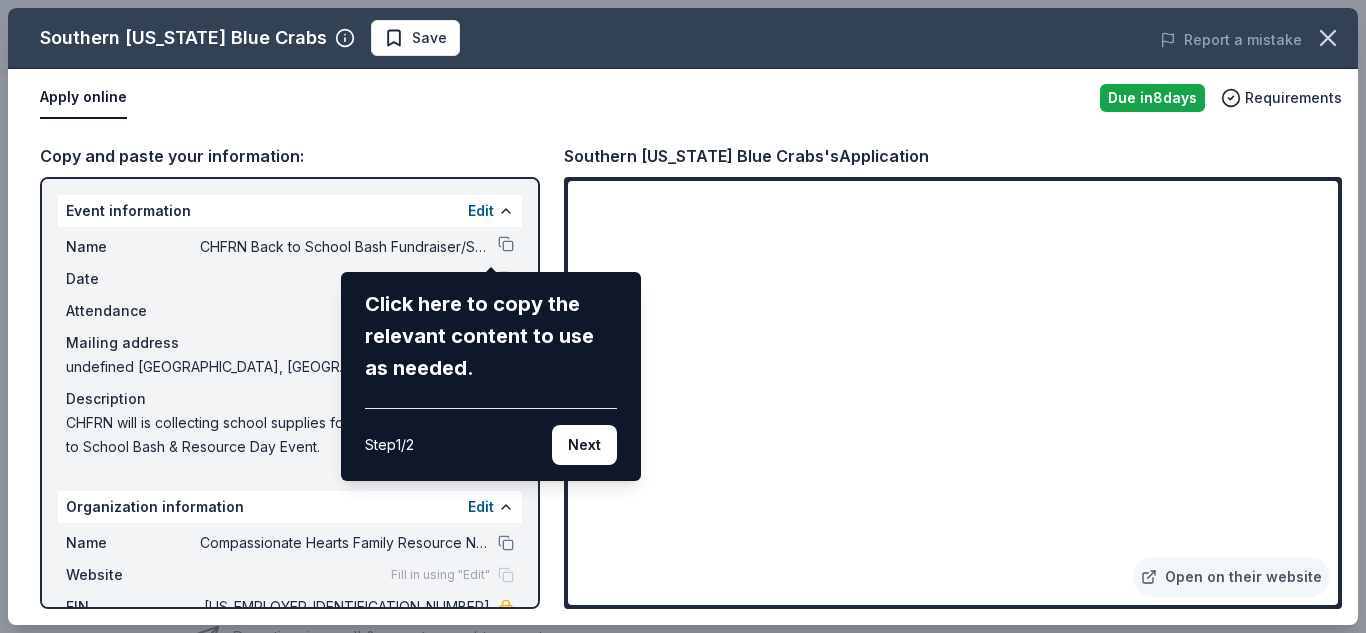 click on "Southern Maryland Blue Crabs Save Report a mistake Apply online Due in  8  days Requirements Copy and paste your information: Event information Edit Name CHFRN Back to School Bash Fundraiser/School Supply Drive Click here to copy the relevant content to use as needed. Step  1 / 2 Next Date 08/16/25 Attendance 200 Mailing address undefined Sunlight Court, Lexington Park, MD 20653 Description CHFRN will is collecting school supplies for our 4th Annual Back to School Bash & Resource Day Event.  Organization information Edit Name Compassionate Hearts Family Resource Network Website Fill in using "Edit" EIN 87-3871361 Mission statement An organization focused on providing human services. It received its nonprofit status in 2022. Southern Maryland Blue Crabs's  Application Open on their website" at bounding box center [683, 316] 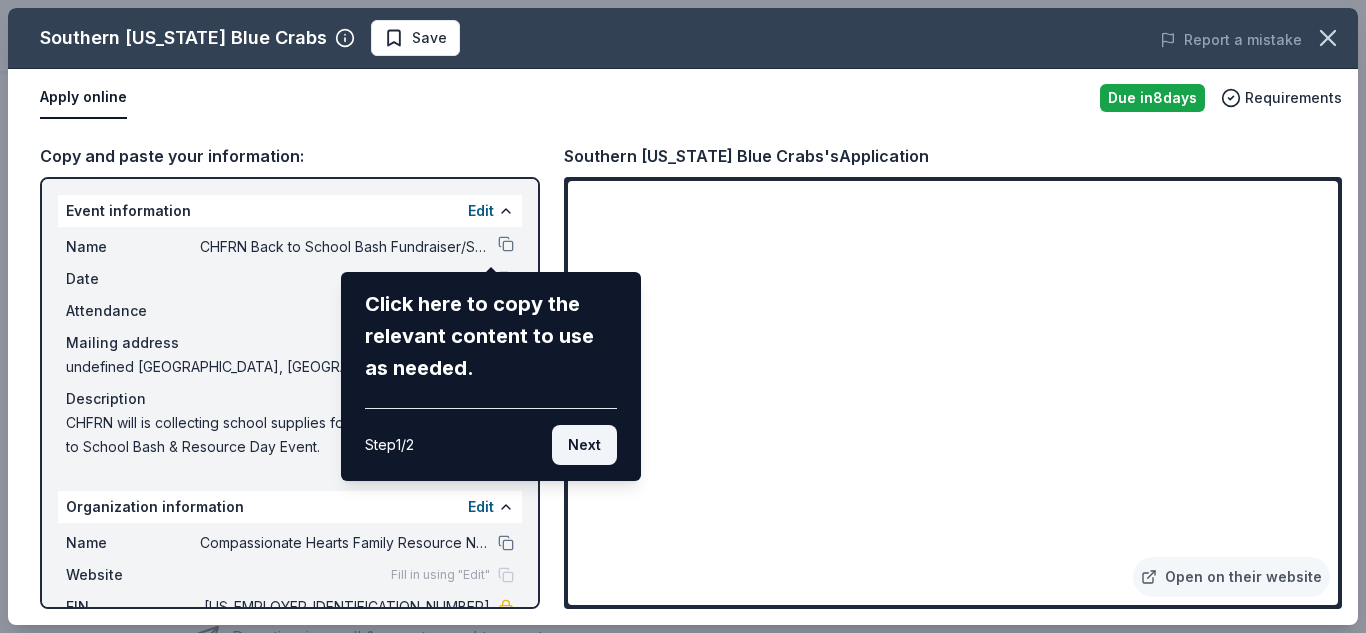 click on "Next" at bounding box center [584, 445] 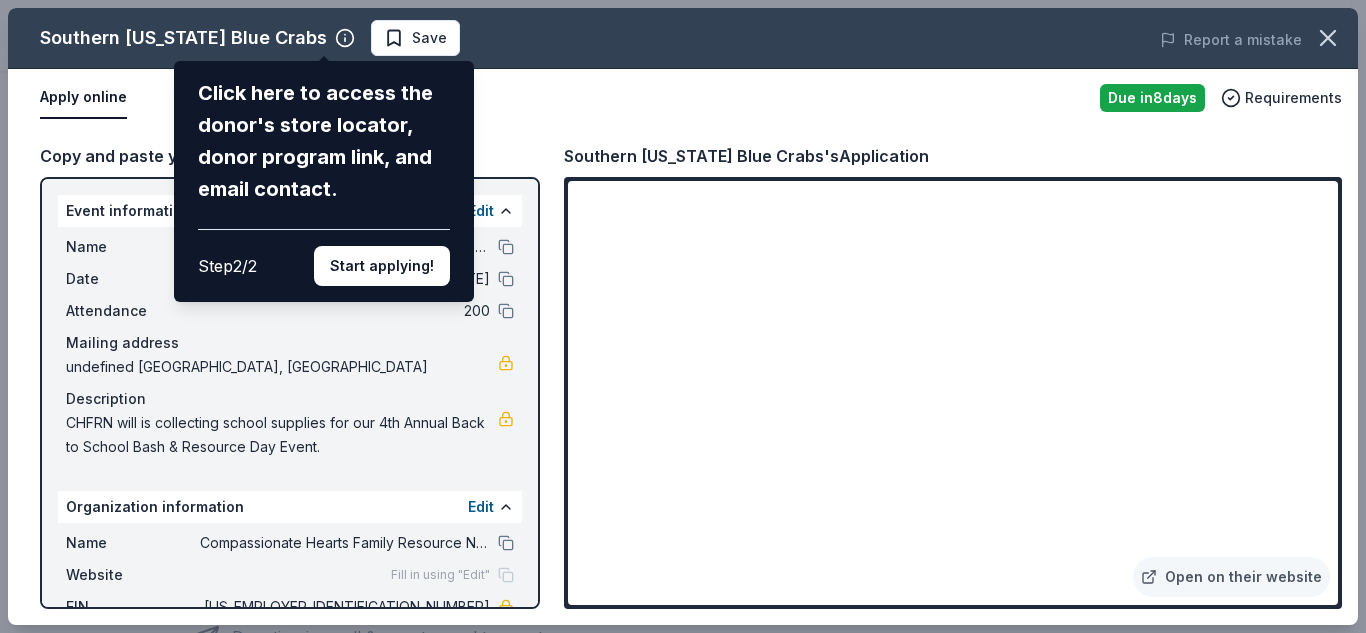 click on "Southern Maryland Blue Crabs Click here to access the donor's store locator, donor program link, and email contact. Step  2 / 2 Start applying! Save Report a mistake Apply online Due in  8  days Requirements Copy and paste your information: Event information Edit Name CHFRN Back to School Bash Fundraiser/School Supply Drive Date 08/16/25 Attendance 200 Mailing address undefined Sunlight Court, Lexington Park, MD 20653 Description CHFRN will is collecting school supplies for our 4th Annual Back to School Bash & Resource Day Event.  Organization information Edit Name Compassionate Hearts Family Resource Network Website Fill in using "Edit" EIN 87-3871361 Mission statement An organization focused on providing human services. It received its nonprofit status in 2022. Southern Maryland Blue Crabs's  Application Open on their website" at bounding box center [683, 316] 